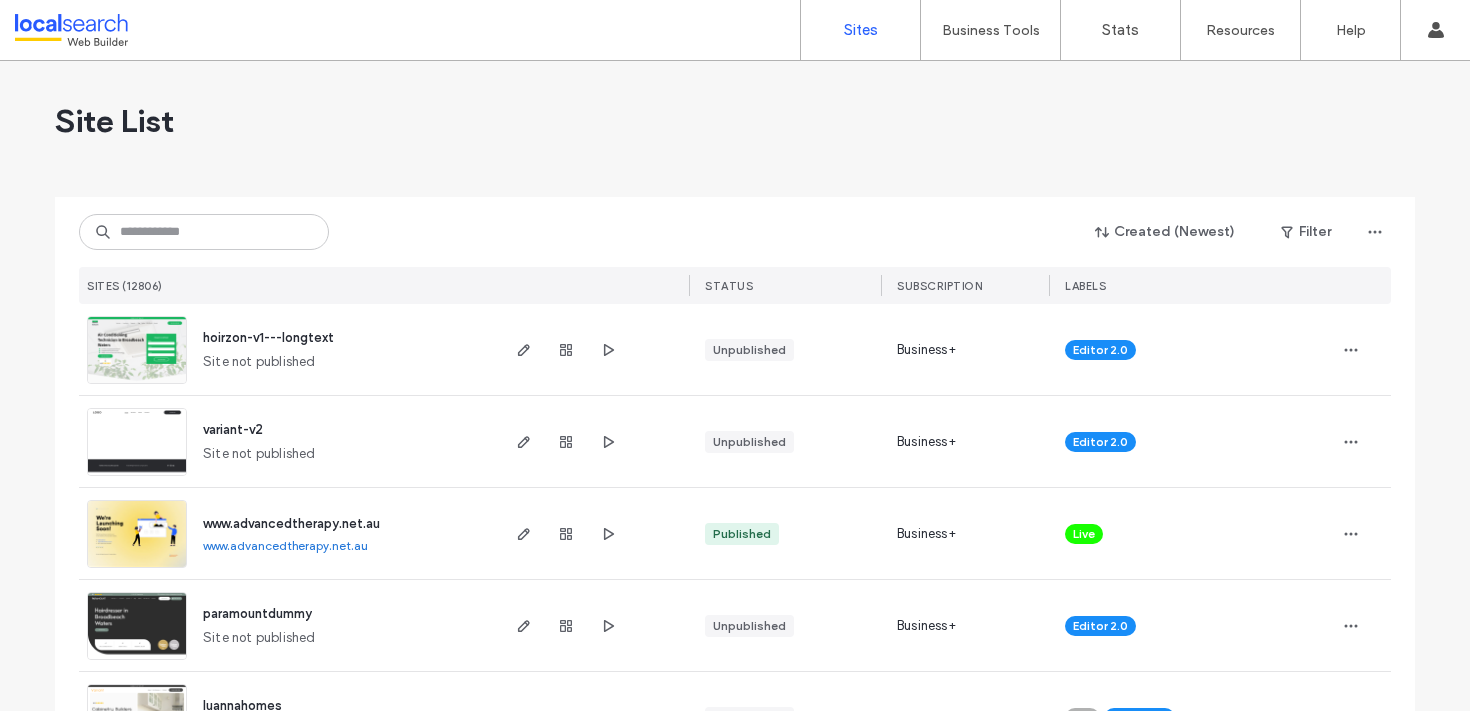 scroll, scrollTop: 0, scrollLeft: 0, axis: both 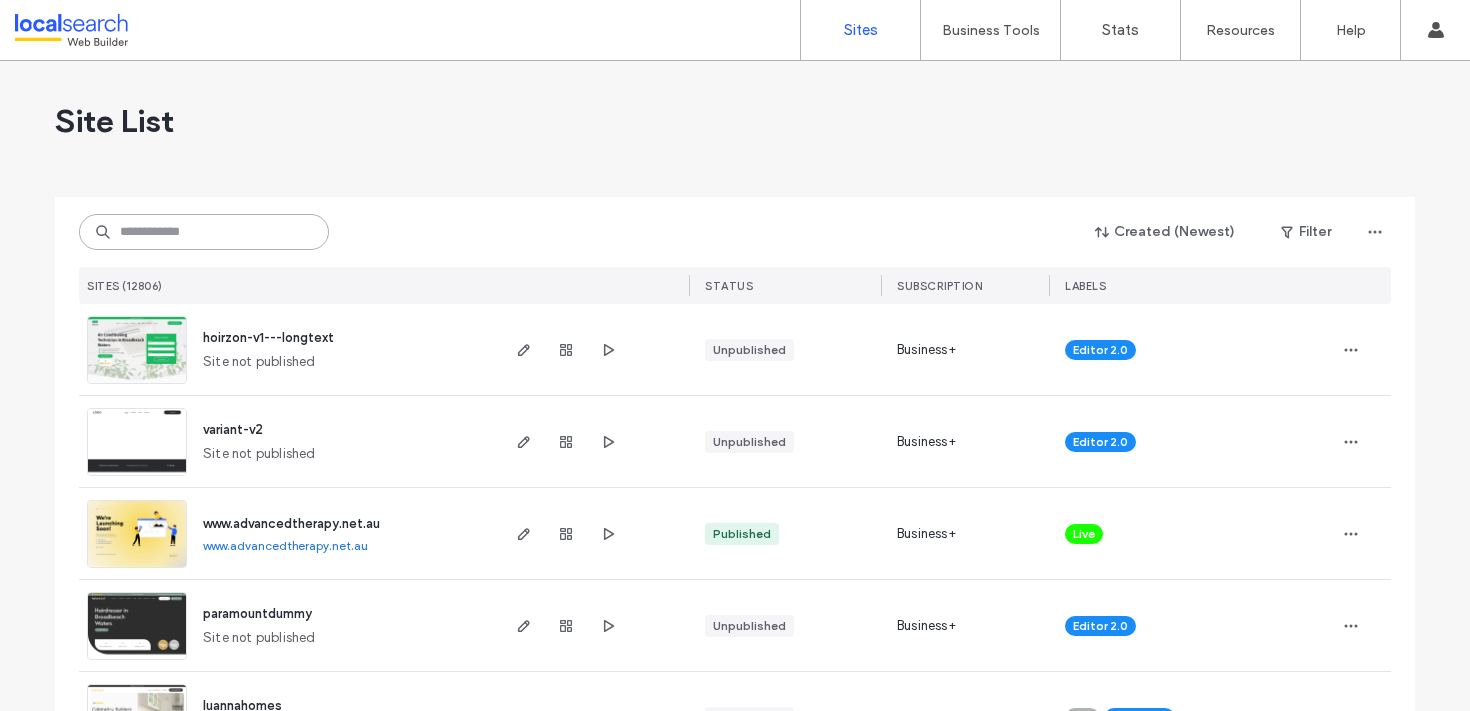 click at bounding box center (204, 232) 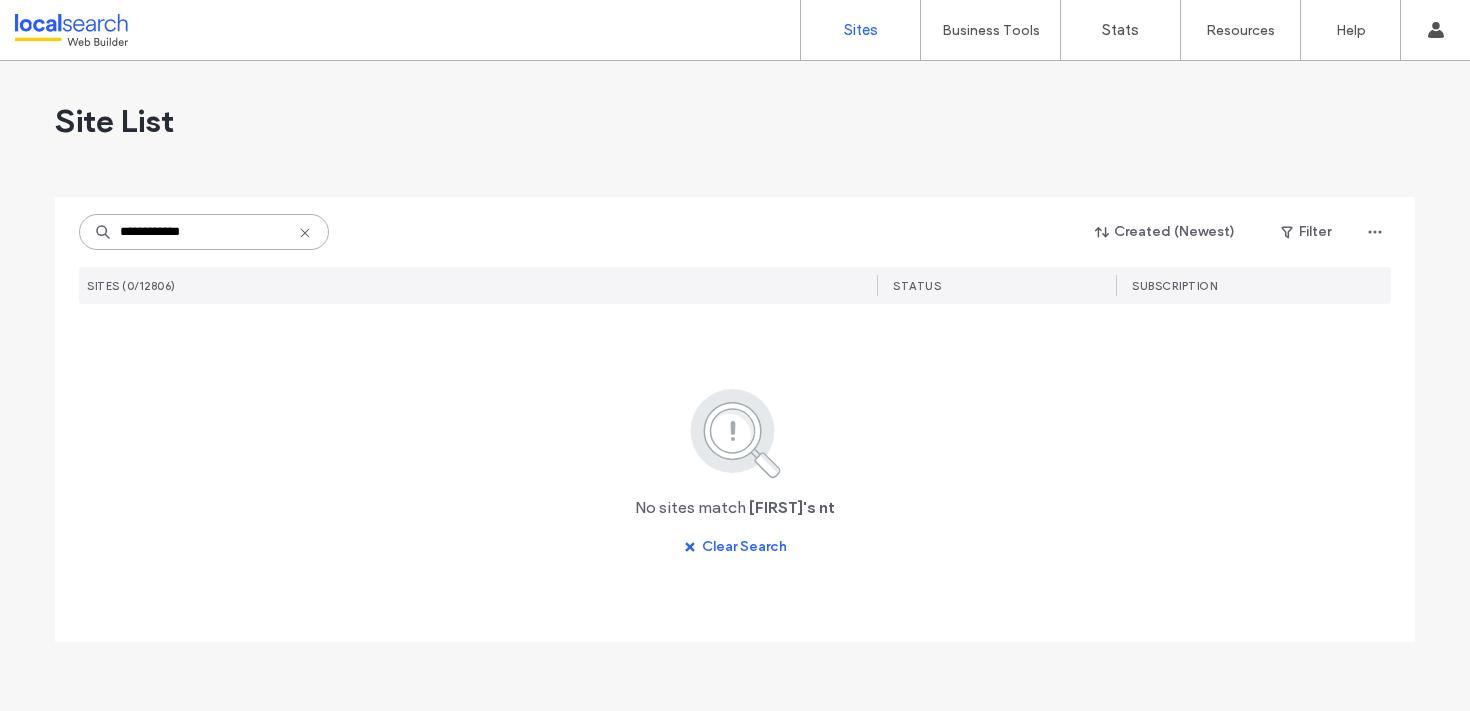 click on "**********" at bounding box center [204, 232] 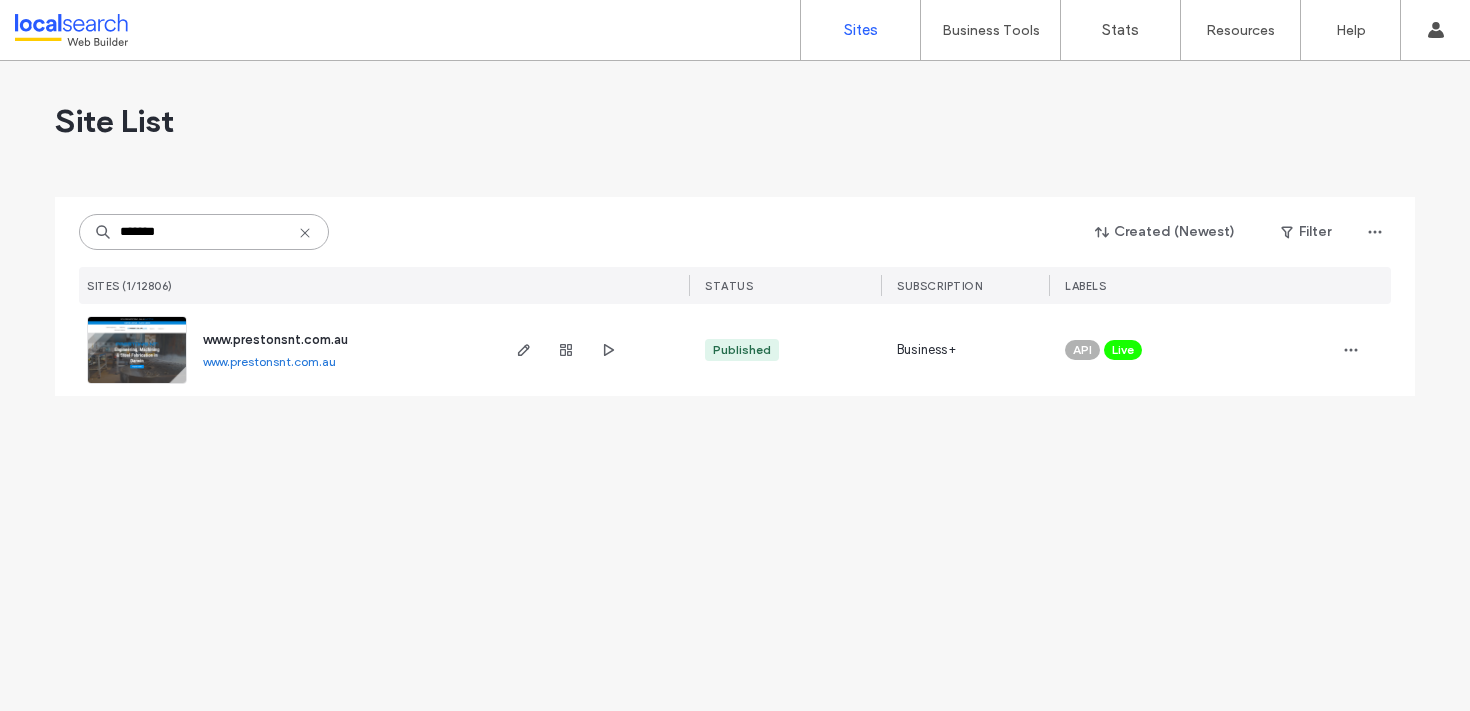 type on "*******" 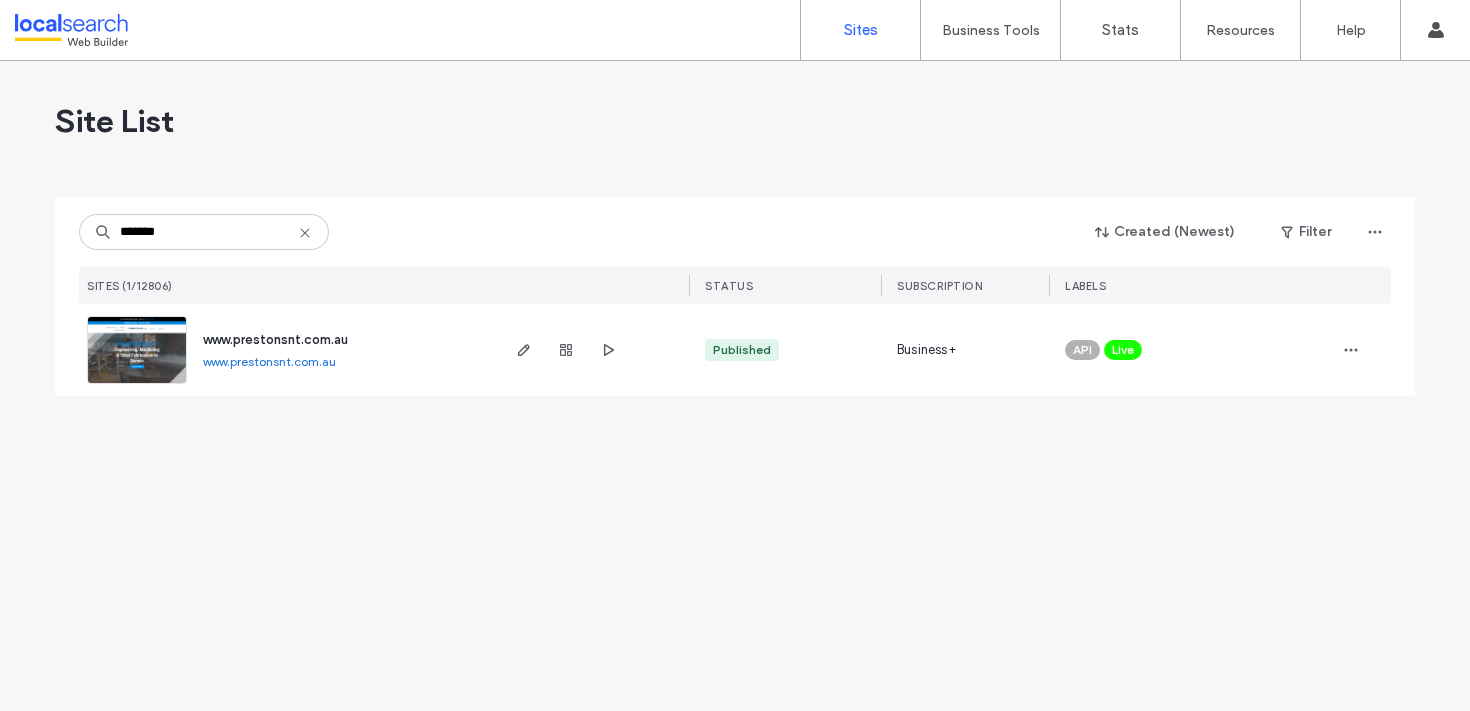 click on "www.prestonsnt.com.au" at bounding box center [275, 340] 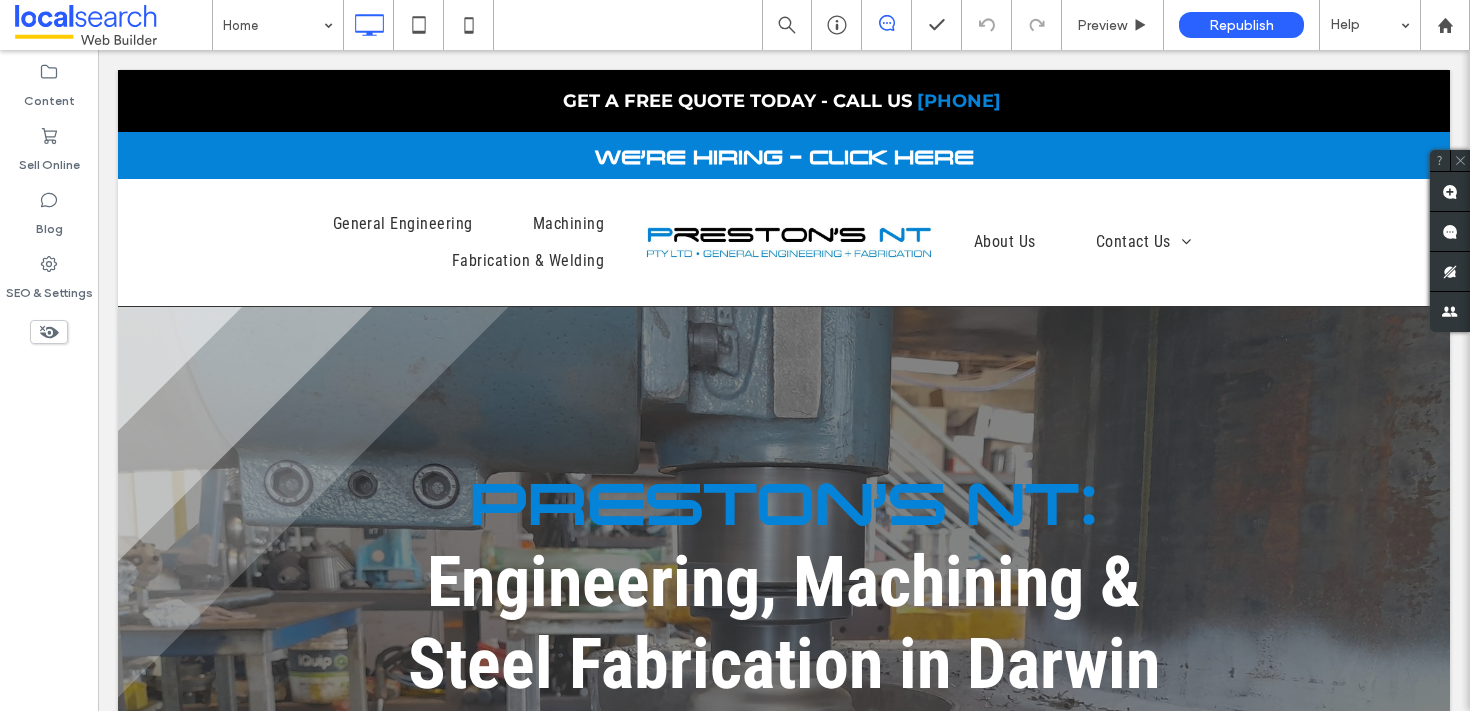 scroll, scrollTop: 0, scrollLeft: 0, axis: both 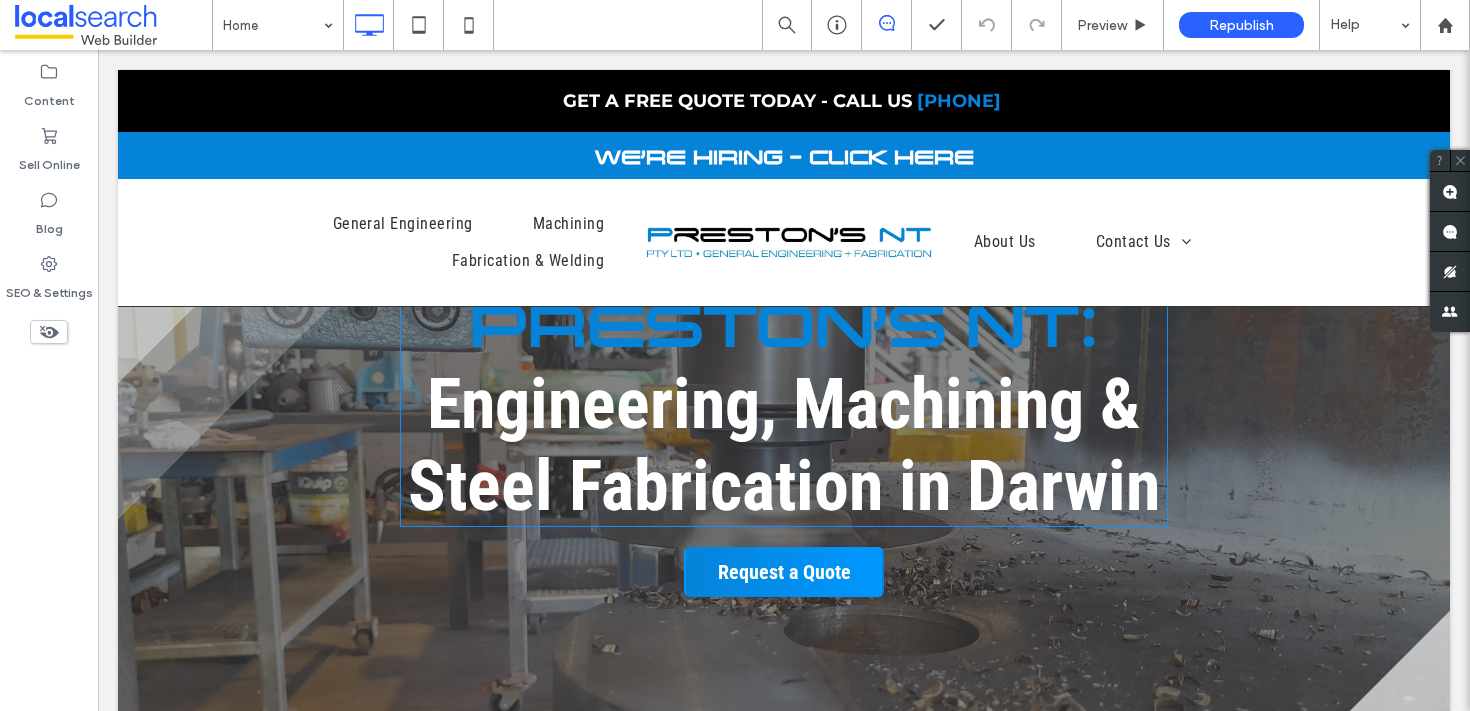 click on "Engineering, Machining & Steel Fabrication in Darwin" at bounding box center [784, 445] 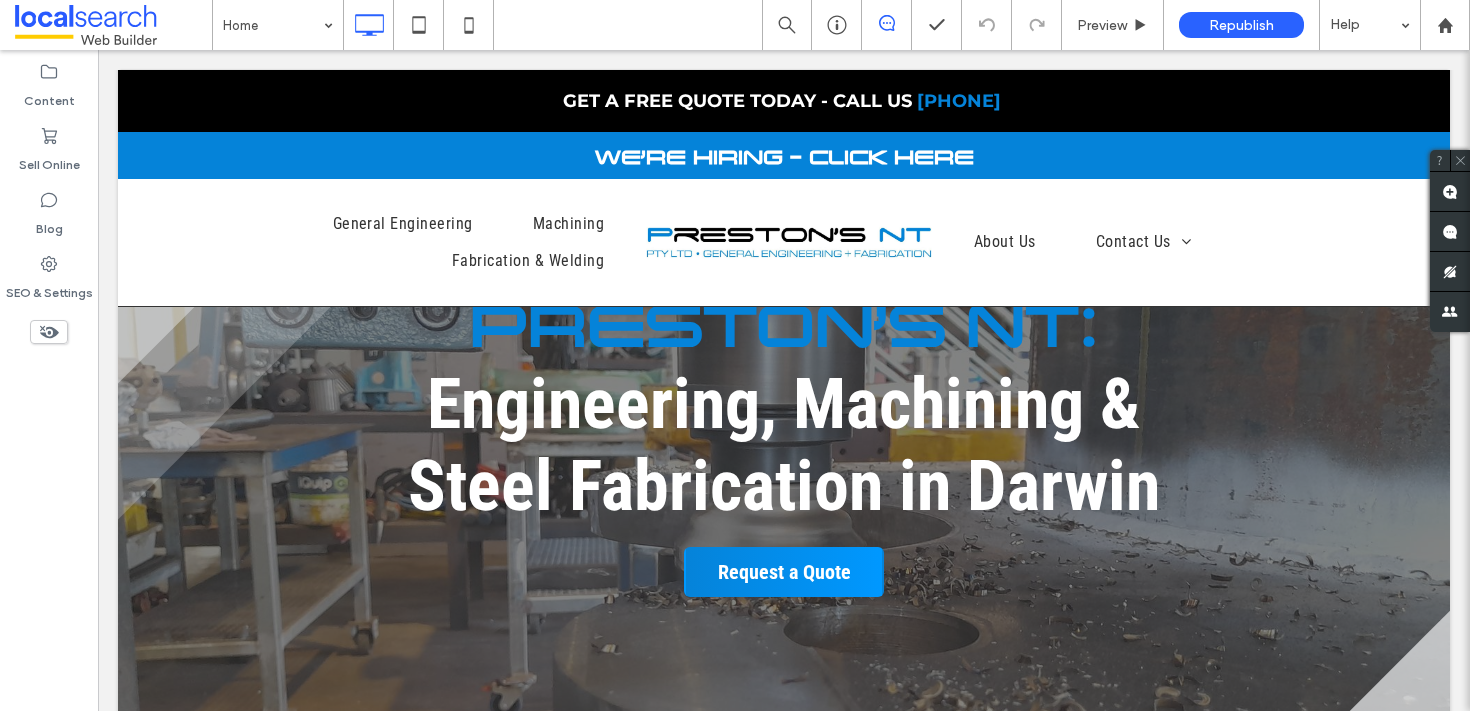 click on "Engineering, Machining & Steel Fabrication in Darwin" at bounding box center (784, 445) 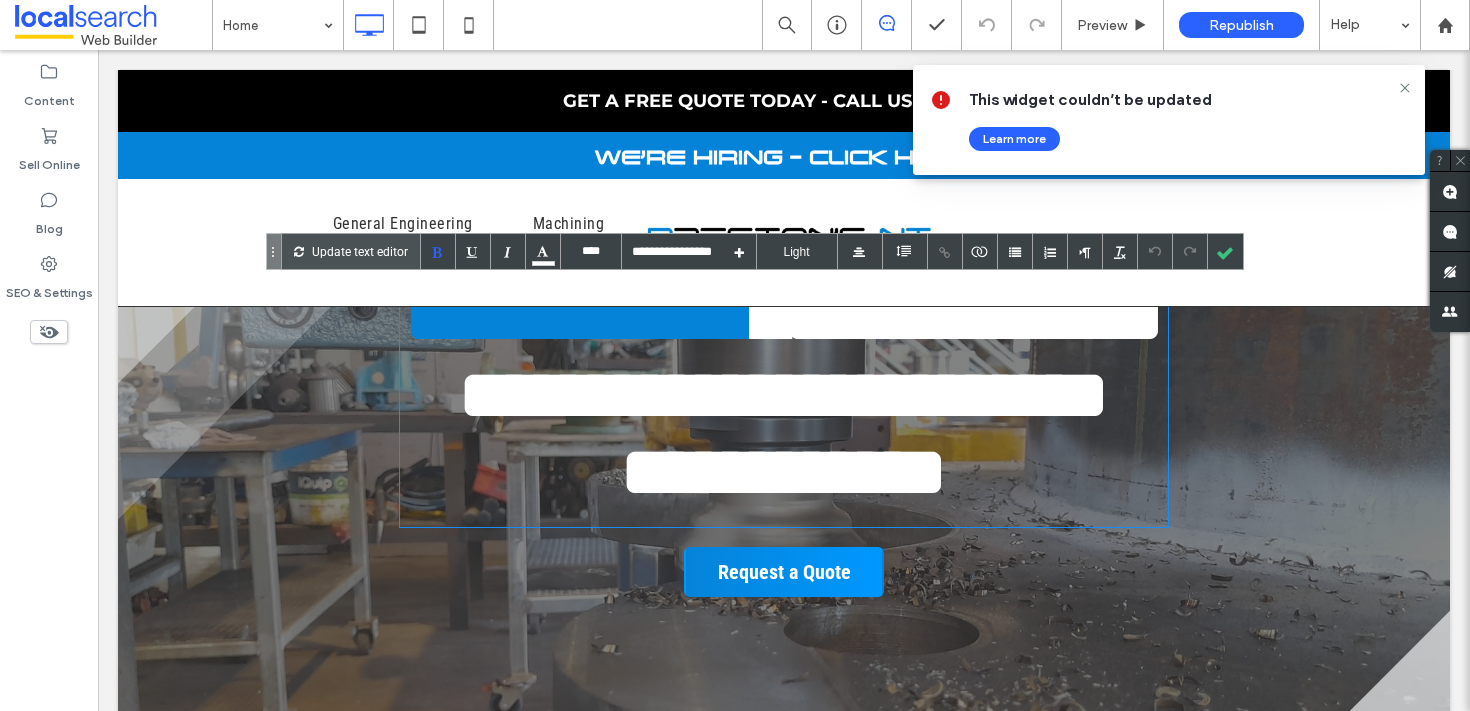 type on "**********" 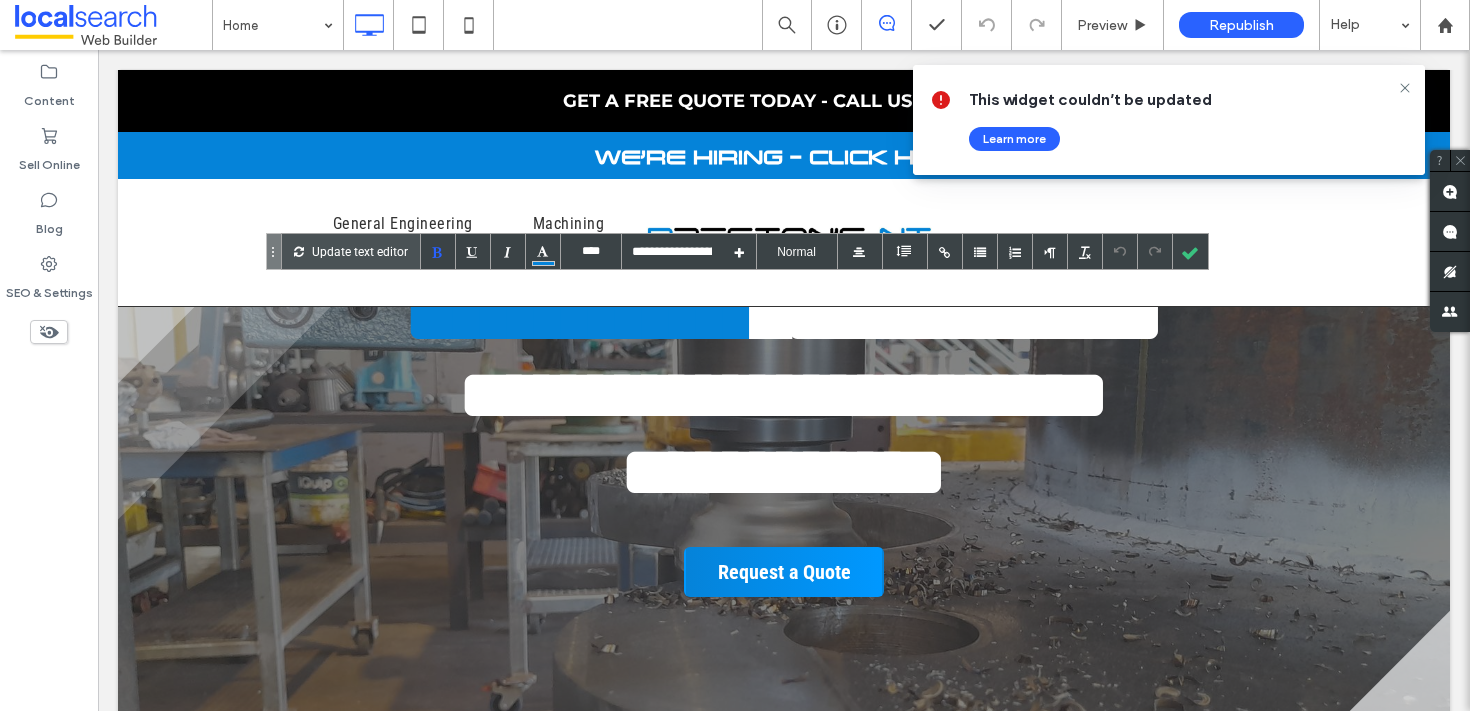 click on "**********" at bounding box center (811, 395) 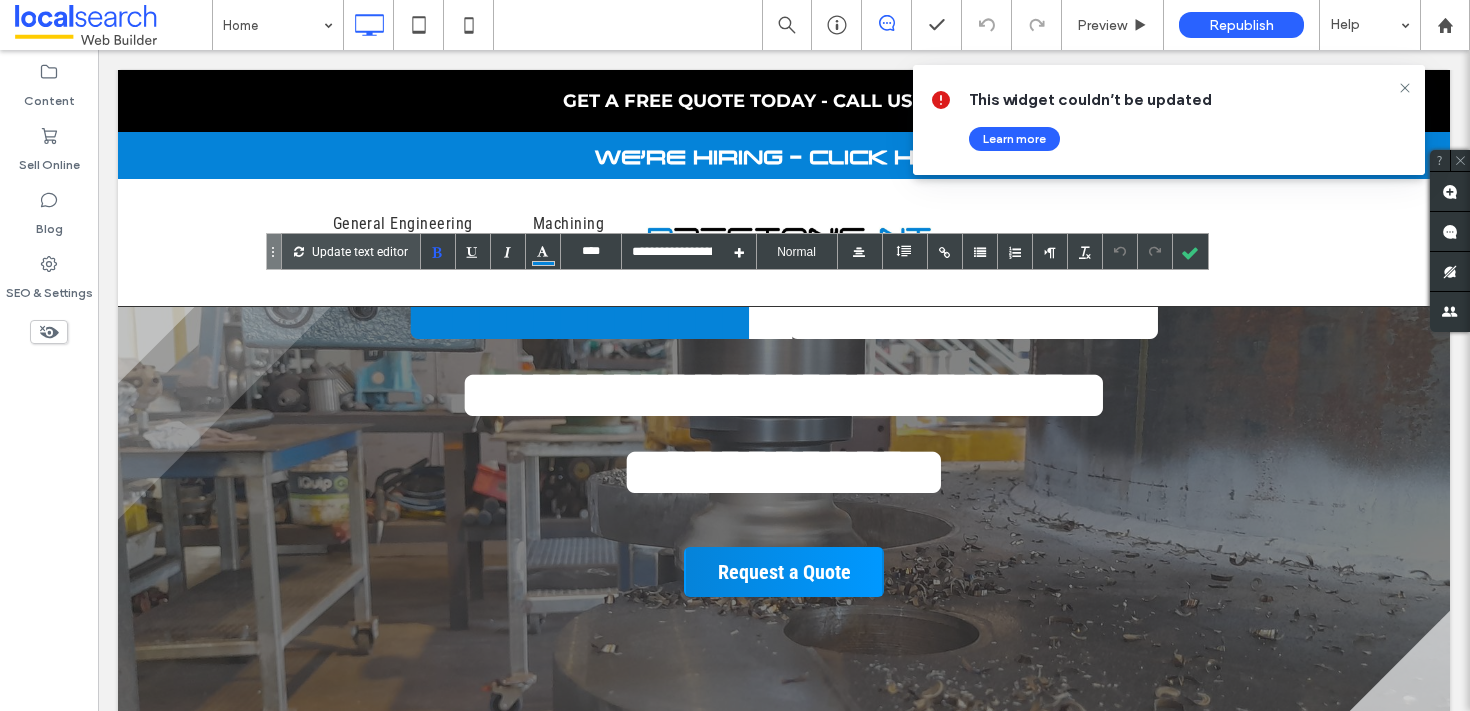 click on "**********" at bounding box center [811, 395] 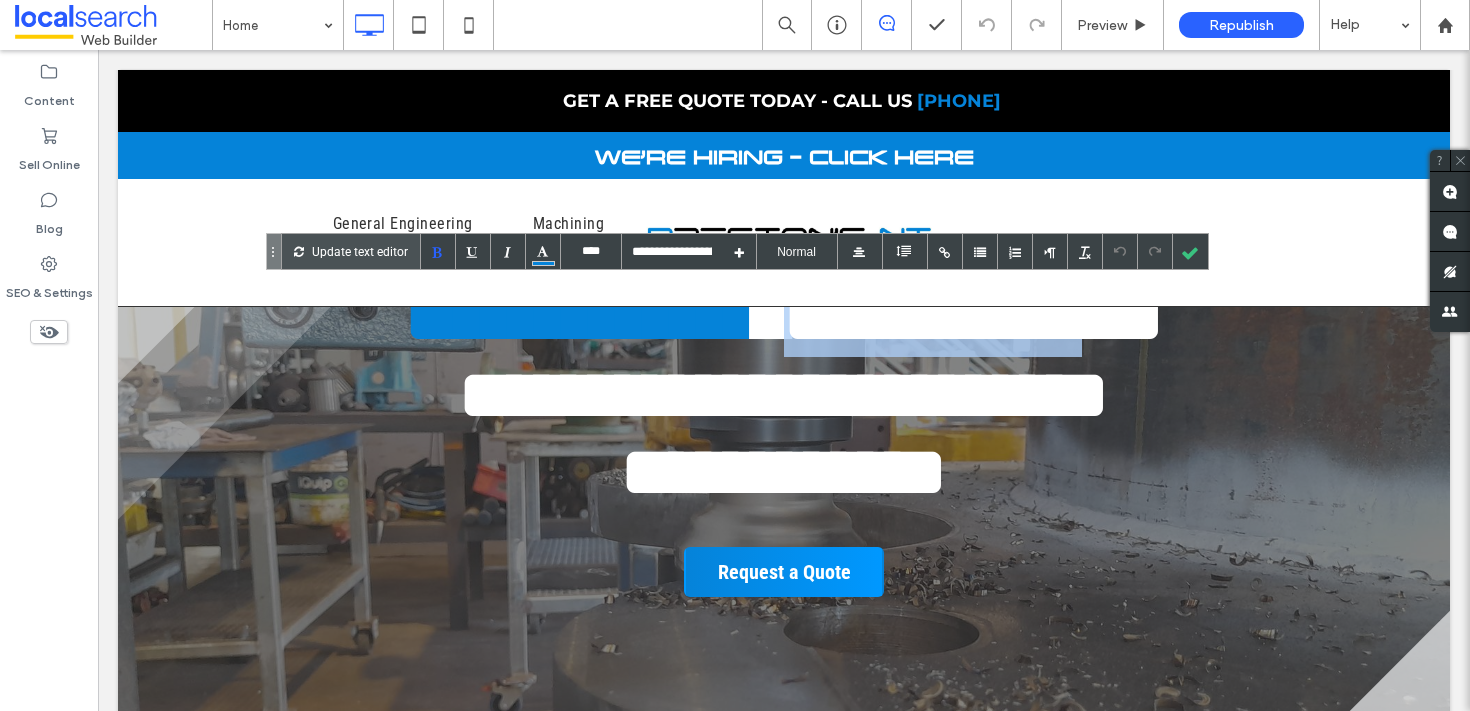 drag, startPoint x: 753, startPoint y: 404, endPoint x: 414, endPoint y: 401, distance: 339.01328 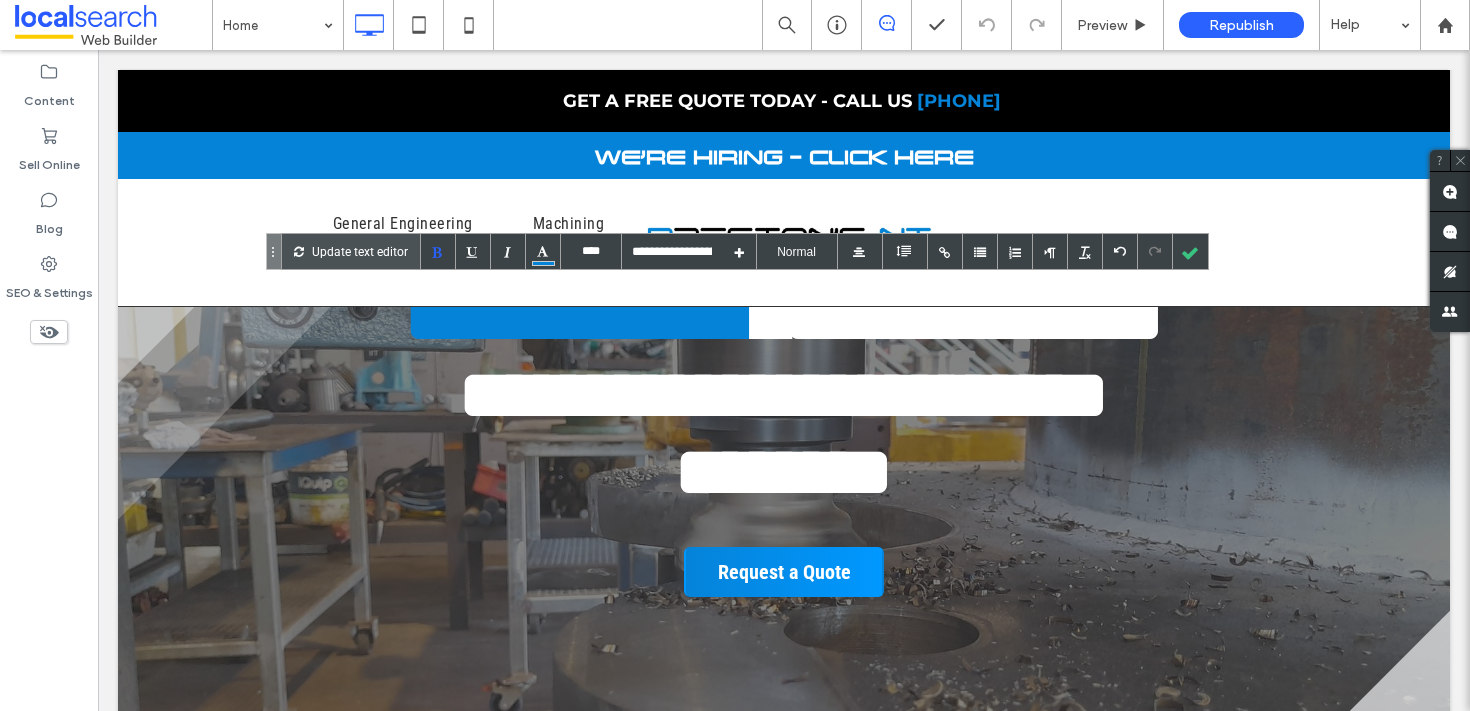 click on "**********" at bounding box center (811, 395) 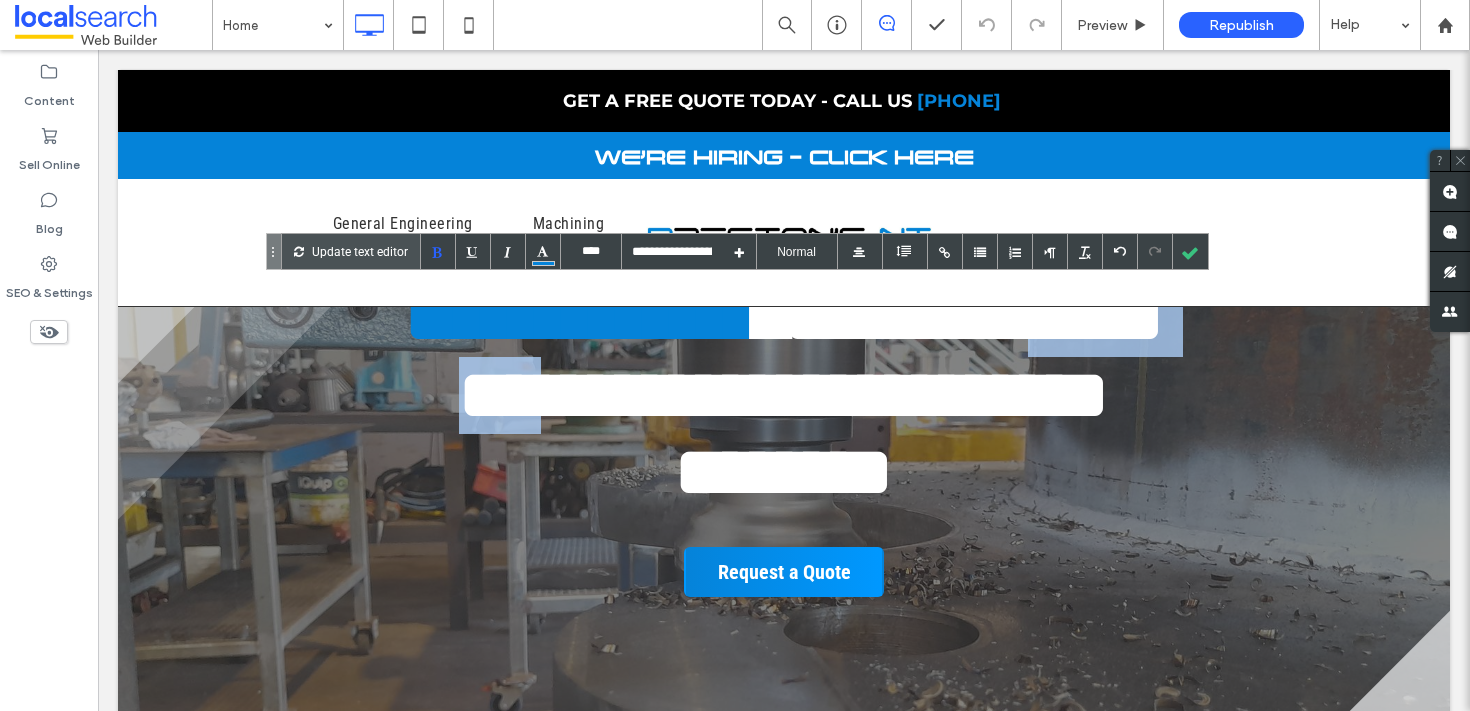 click on "**********" at bounding box center (811, 395) 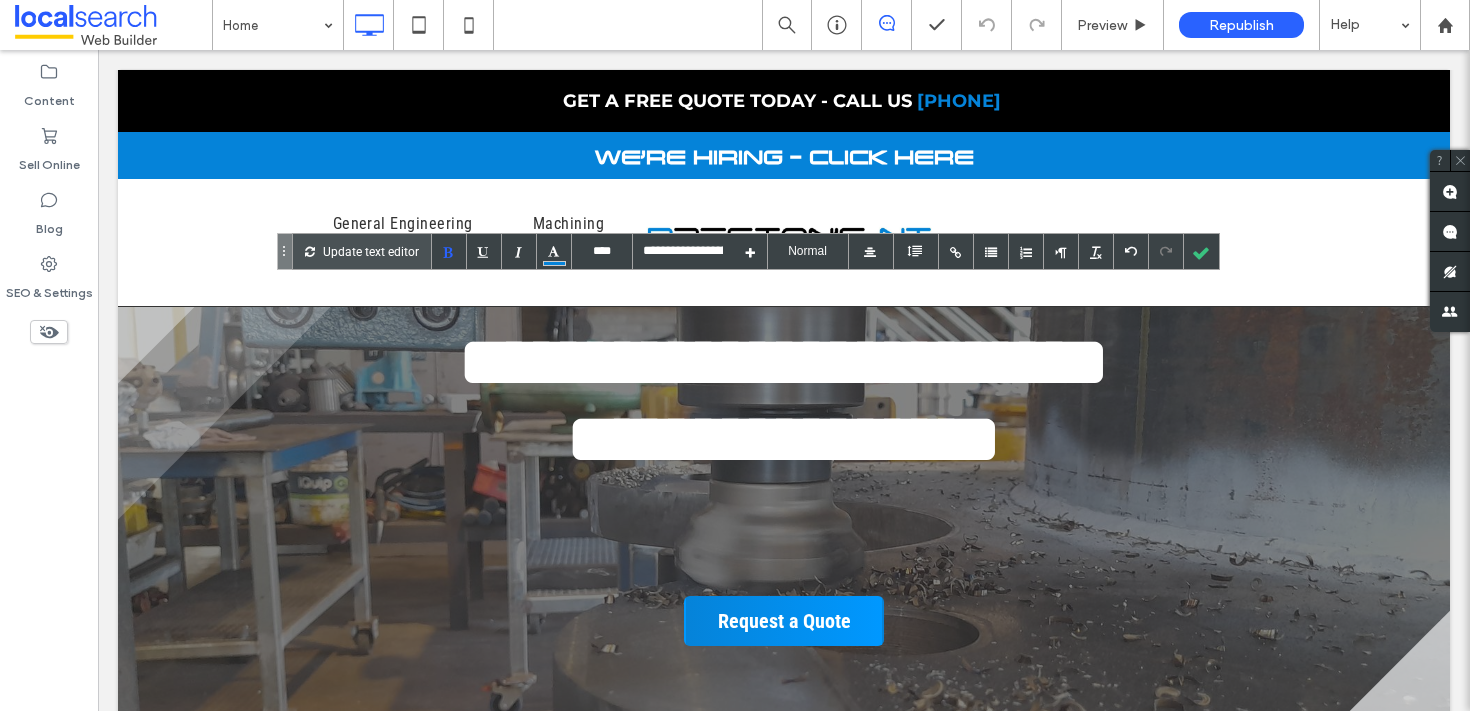 scroll, scrollTop: 145, scrollLeft: 0, axis: vertical 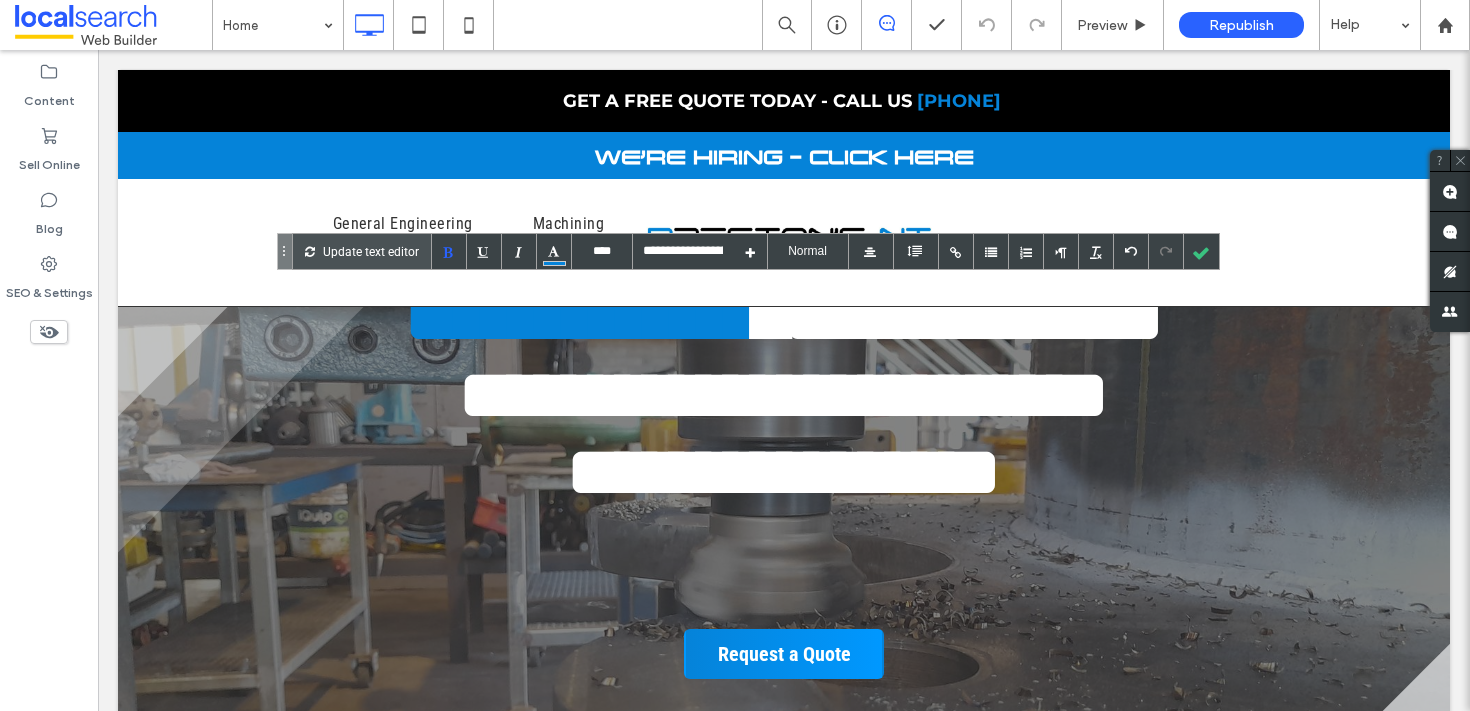 click on "**********" at bounding box center [811, 395] 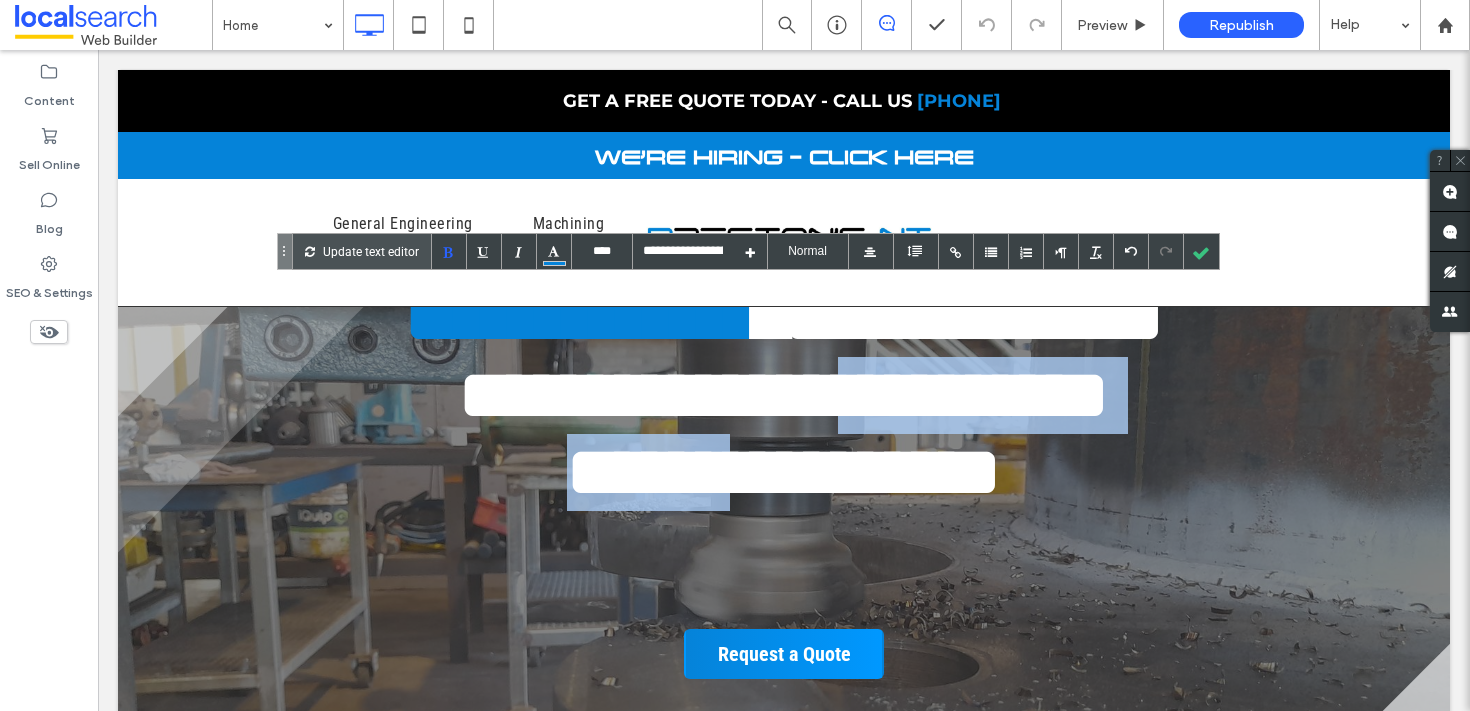 drag, startPoint x: 538, startPoint y: 473, endPoint x: 996, endPoint y: 477, distance: 458.01746 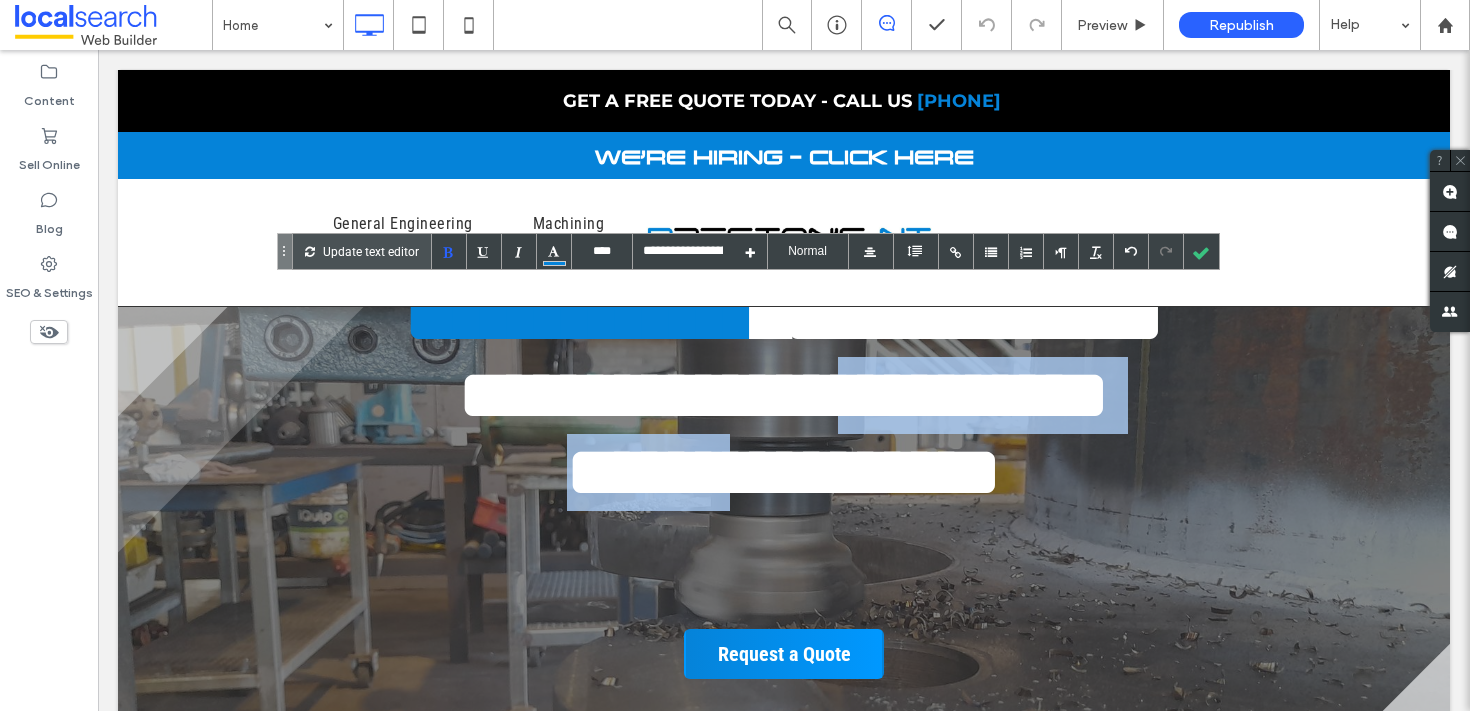 click on "**********" at bounding box center (811, 395) 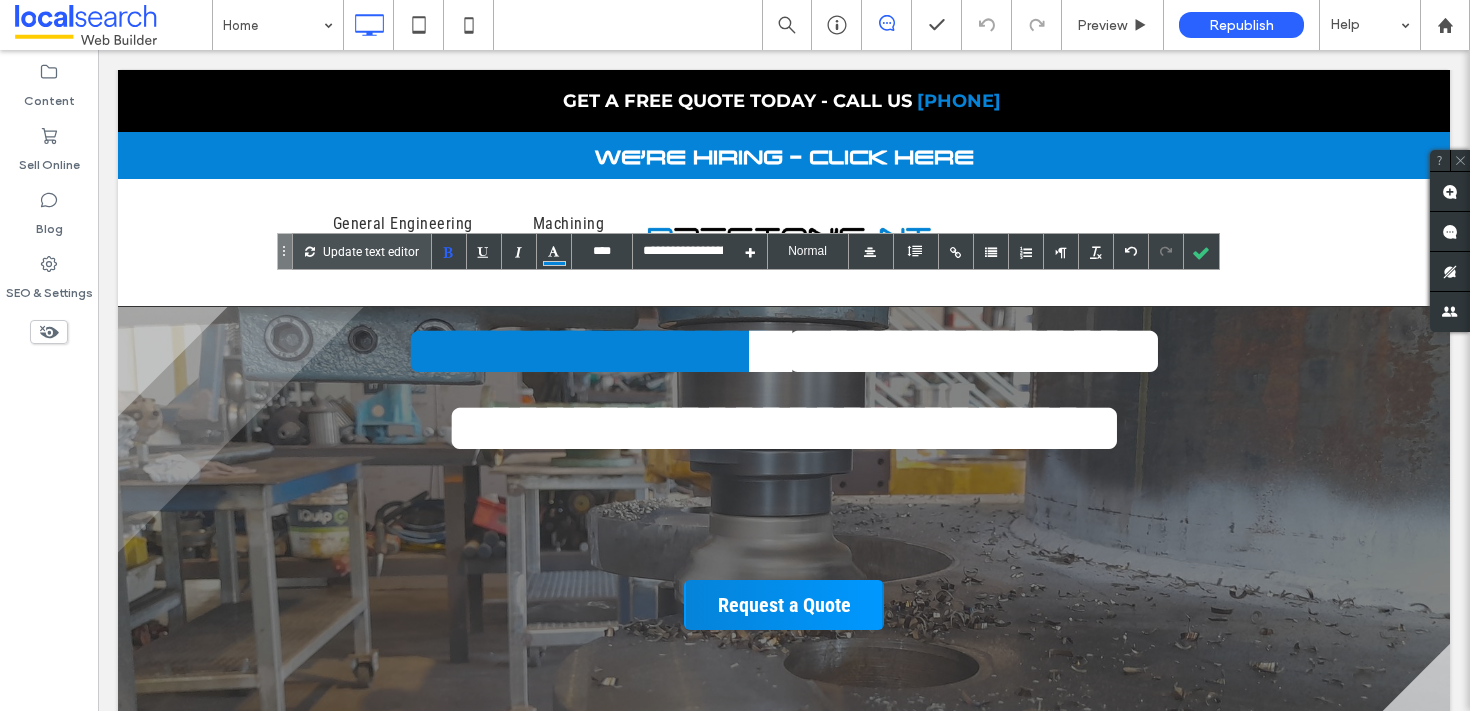 scroll, scrollTop: 178, scrollLeft: 0, axis: vertical 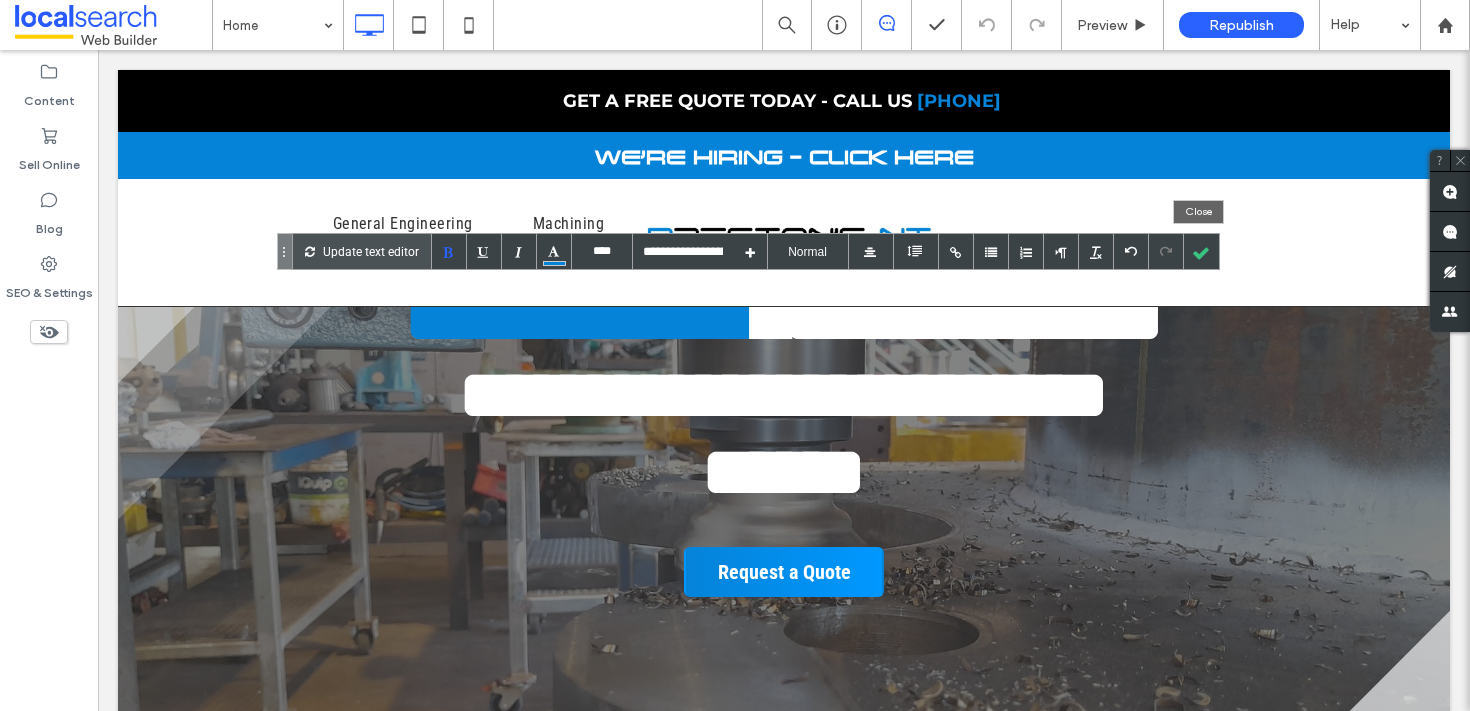 click at bounding box center (1201, 251) 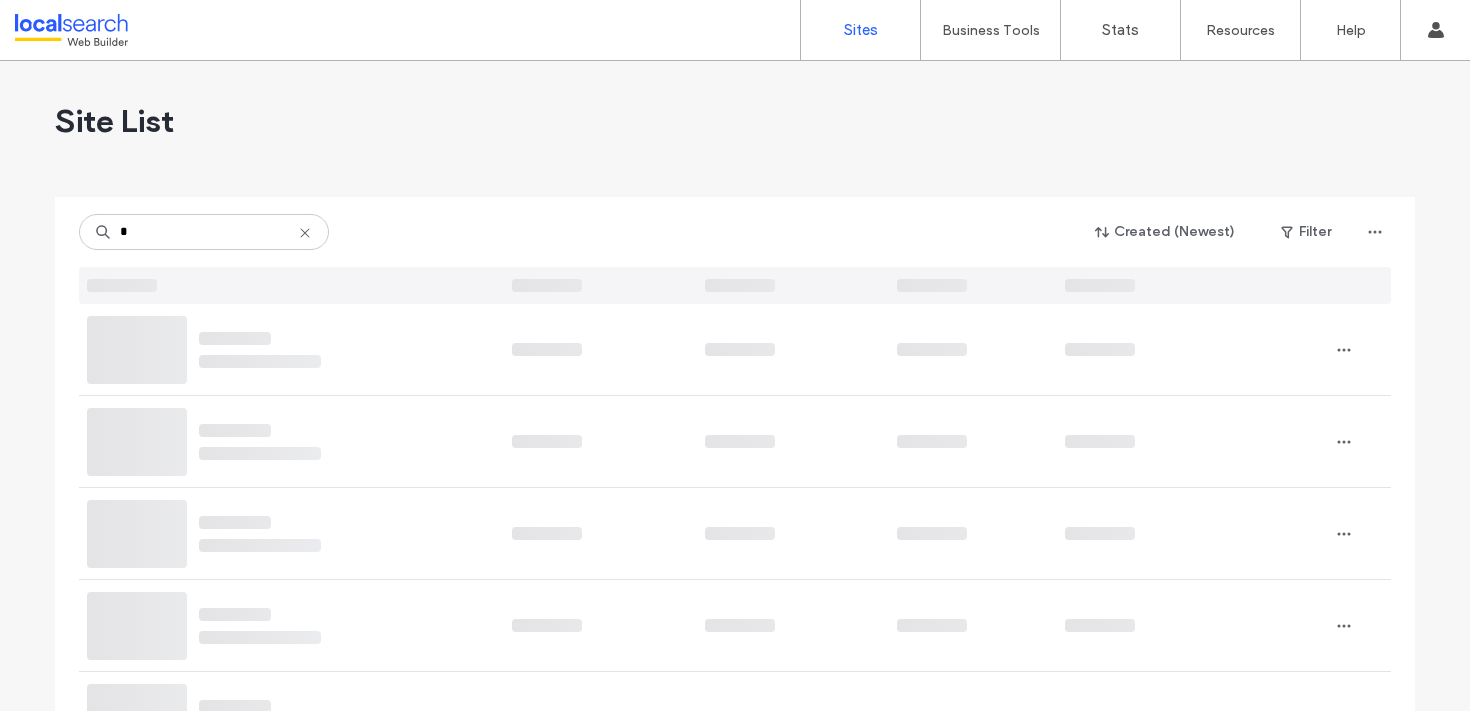 scroll, scrollTop: 0, scrollLeft: 0, axis: both 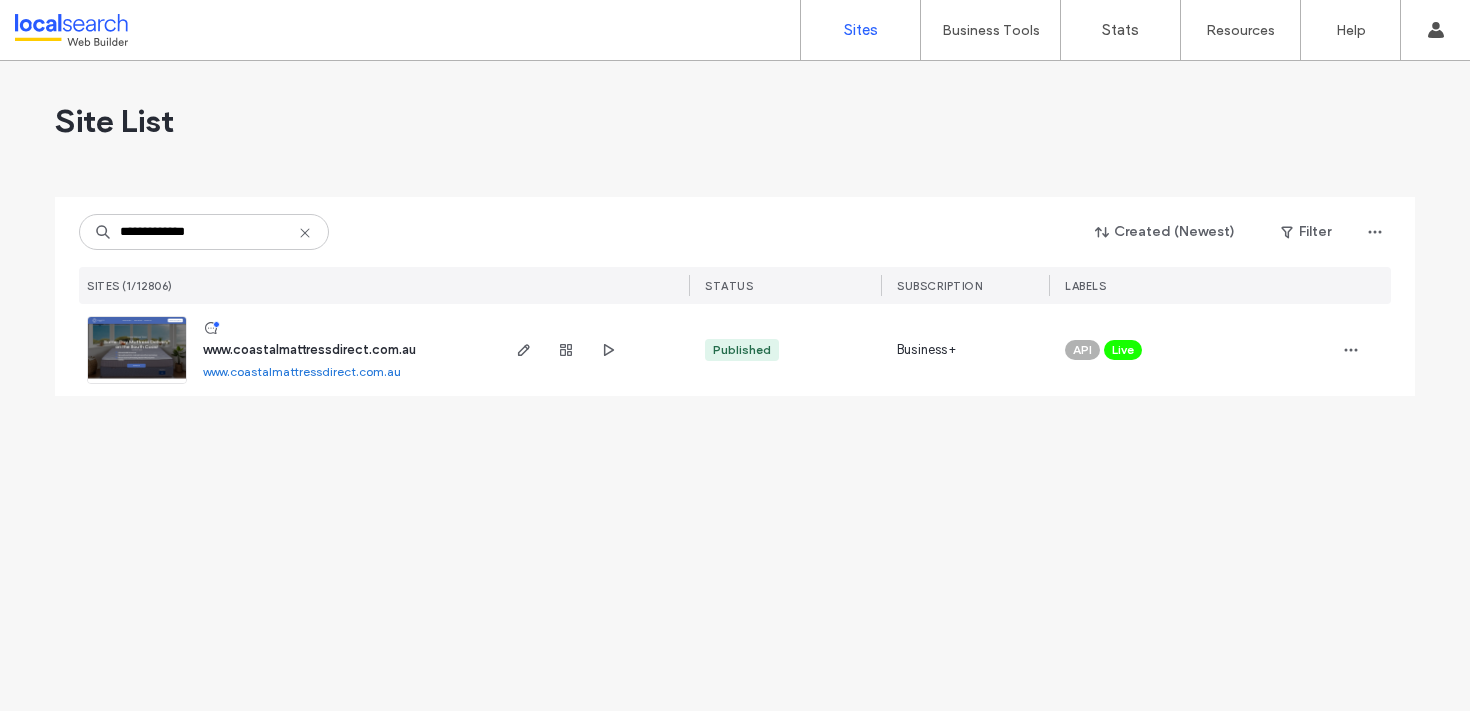 type on "**********" 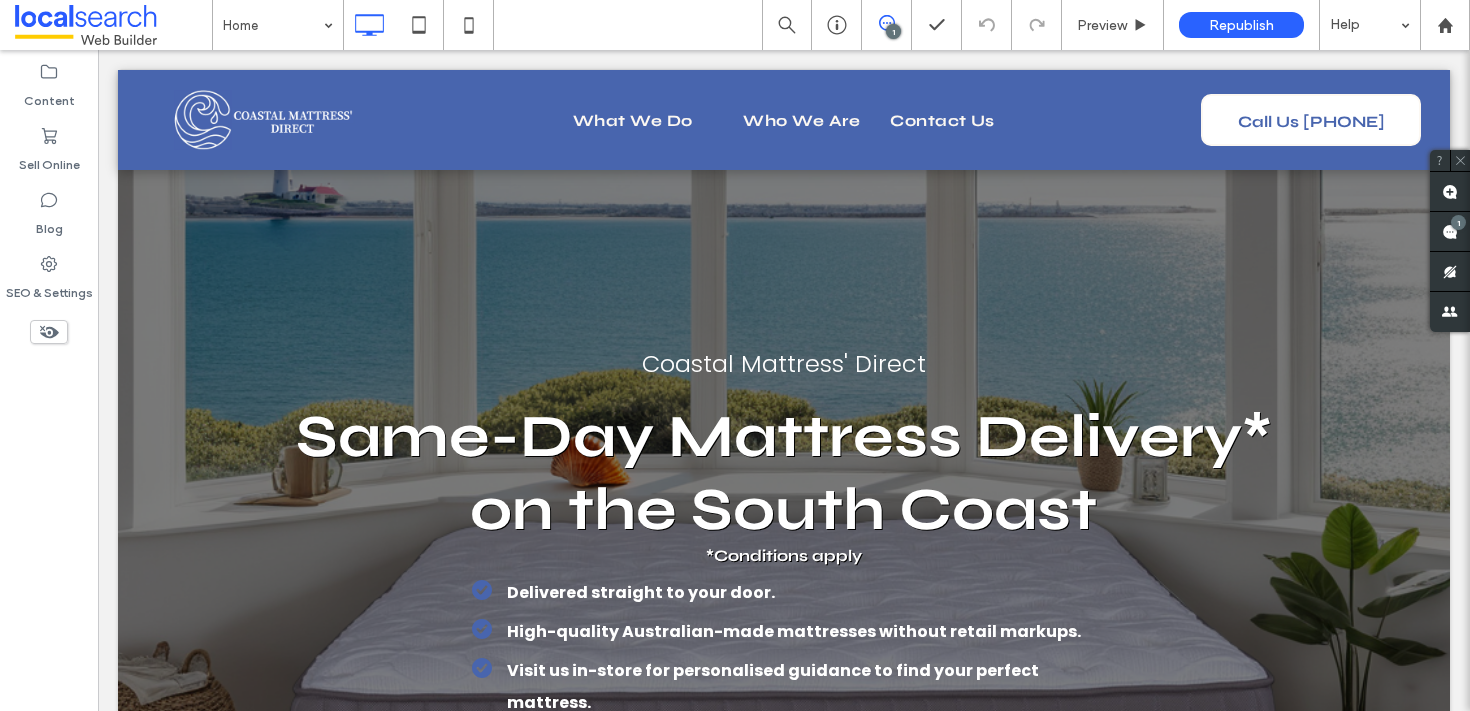 scroll, scrollTop: 0, scrollLeft: 0, axis: both 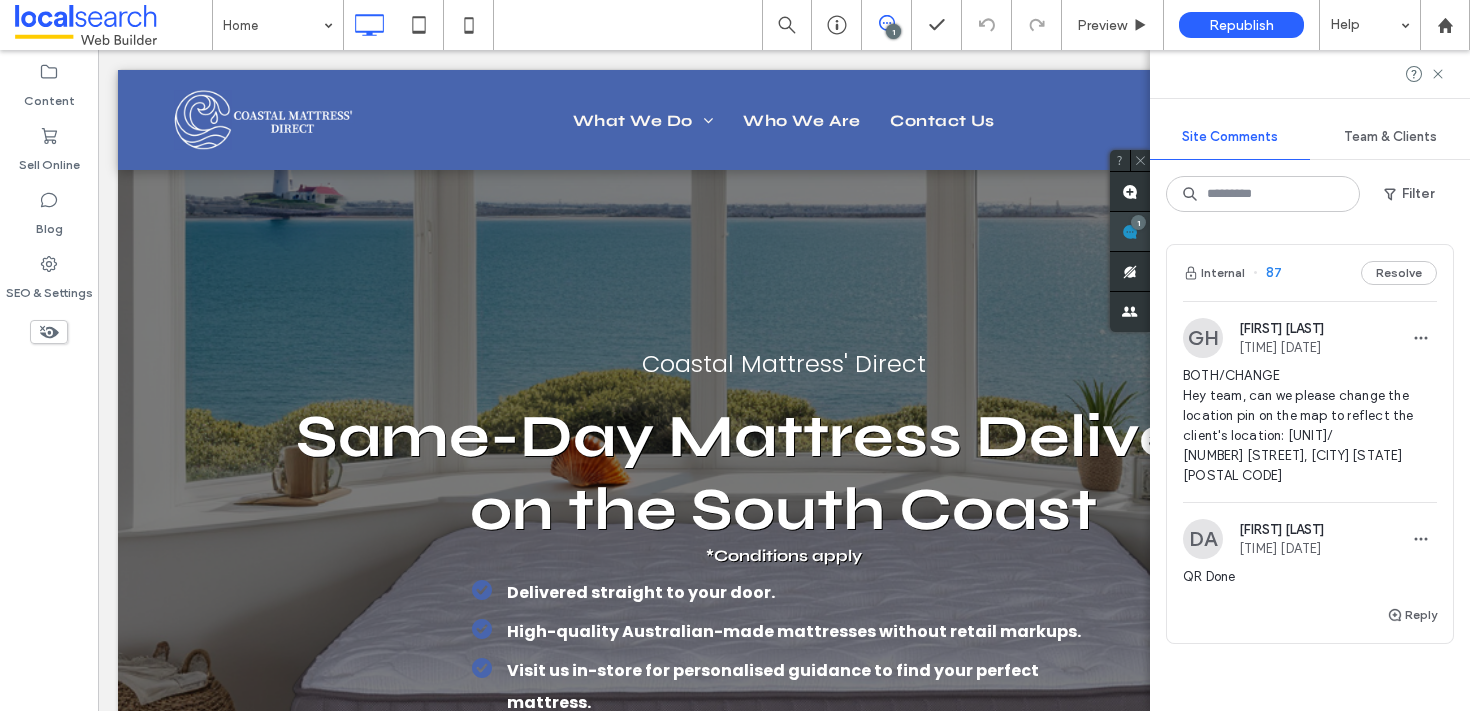 click on "1" at bounding box center [1138, 222] 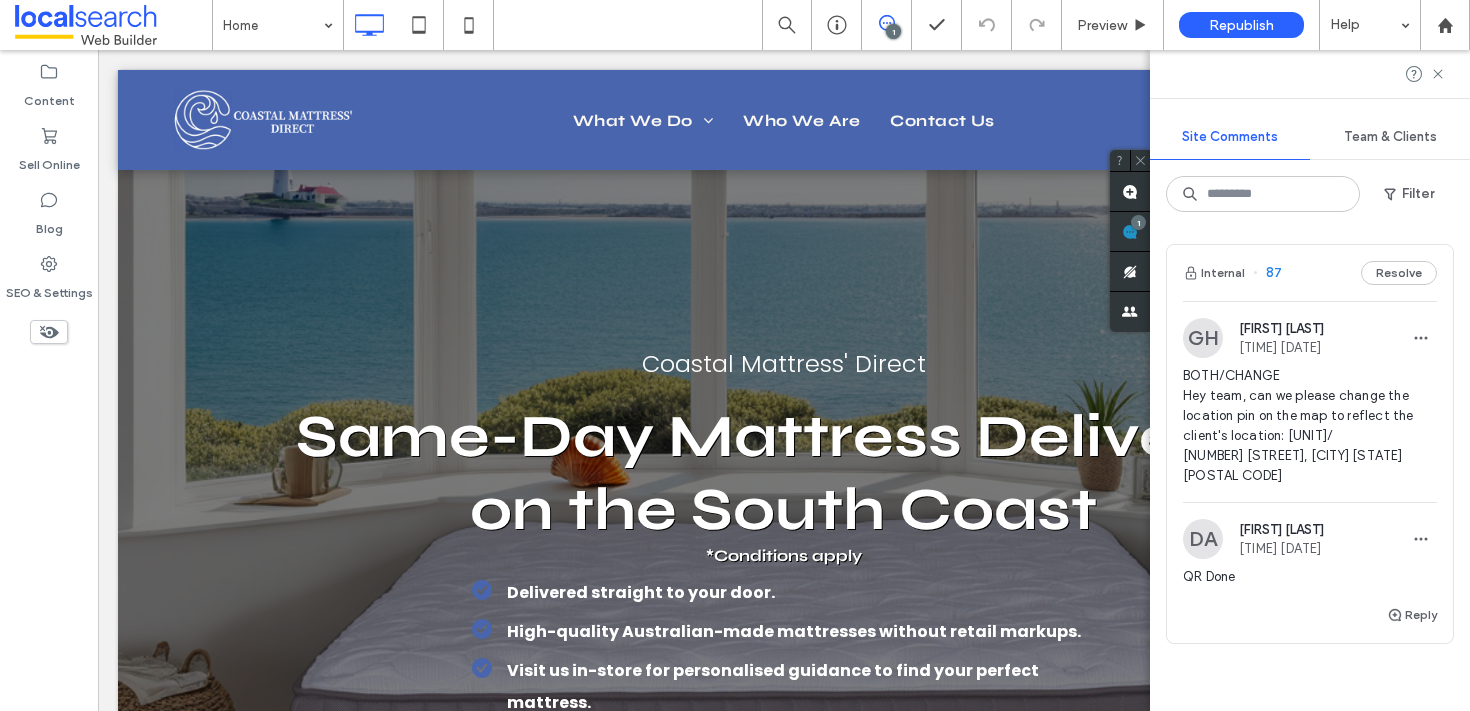 click on "GH Georgia Harper 15:20 Jul 10 2025" at bounding box center (1253, 338) 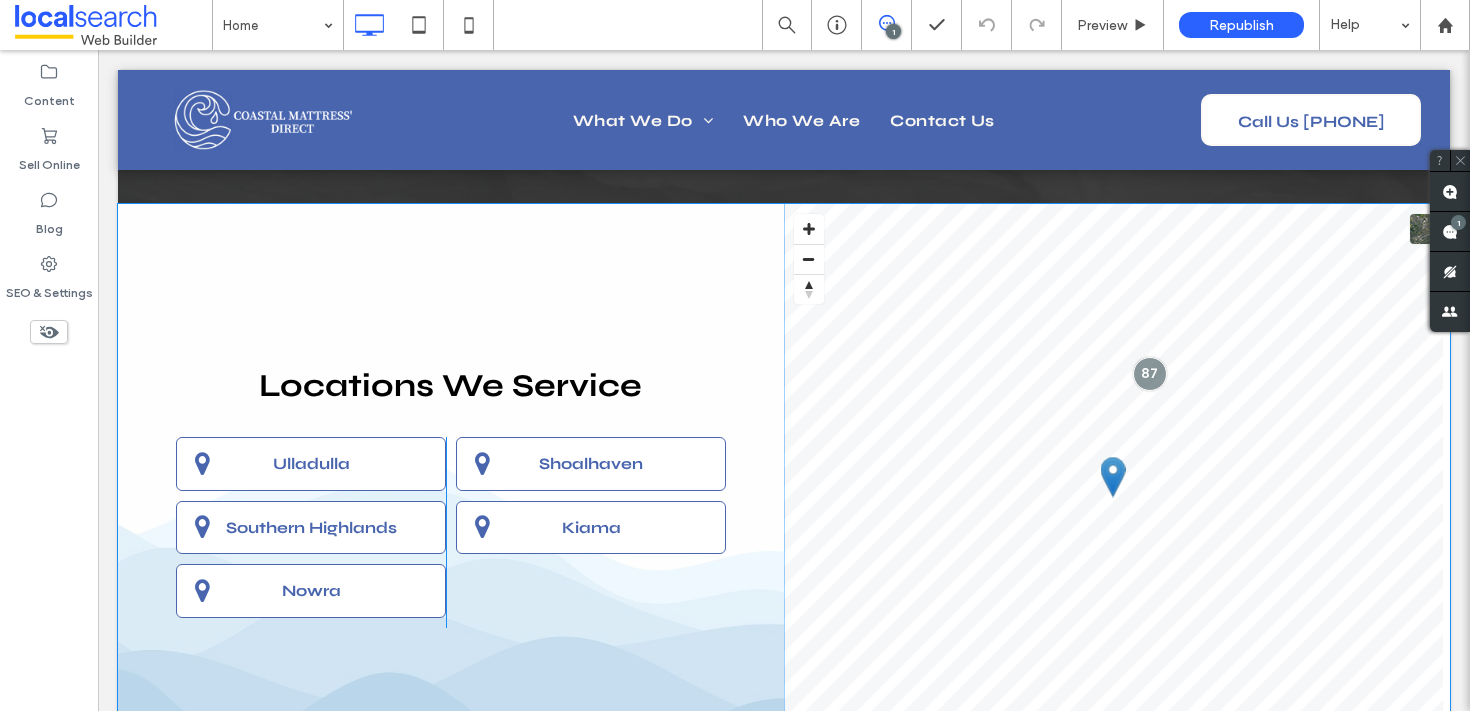 scroll, scrollTop: 4450, scrollLeft: 0, axis: vertical 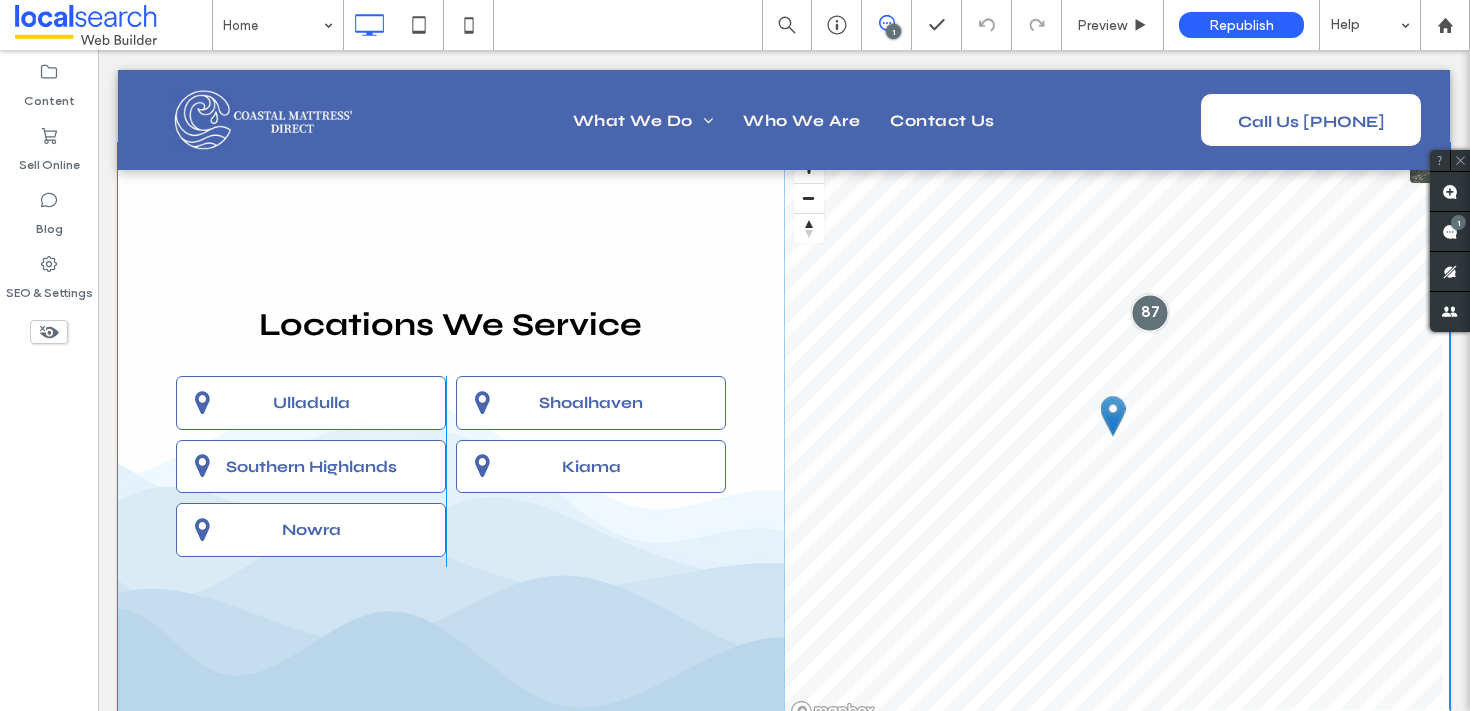 click at bounding box center (1149, 312) 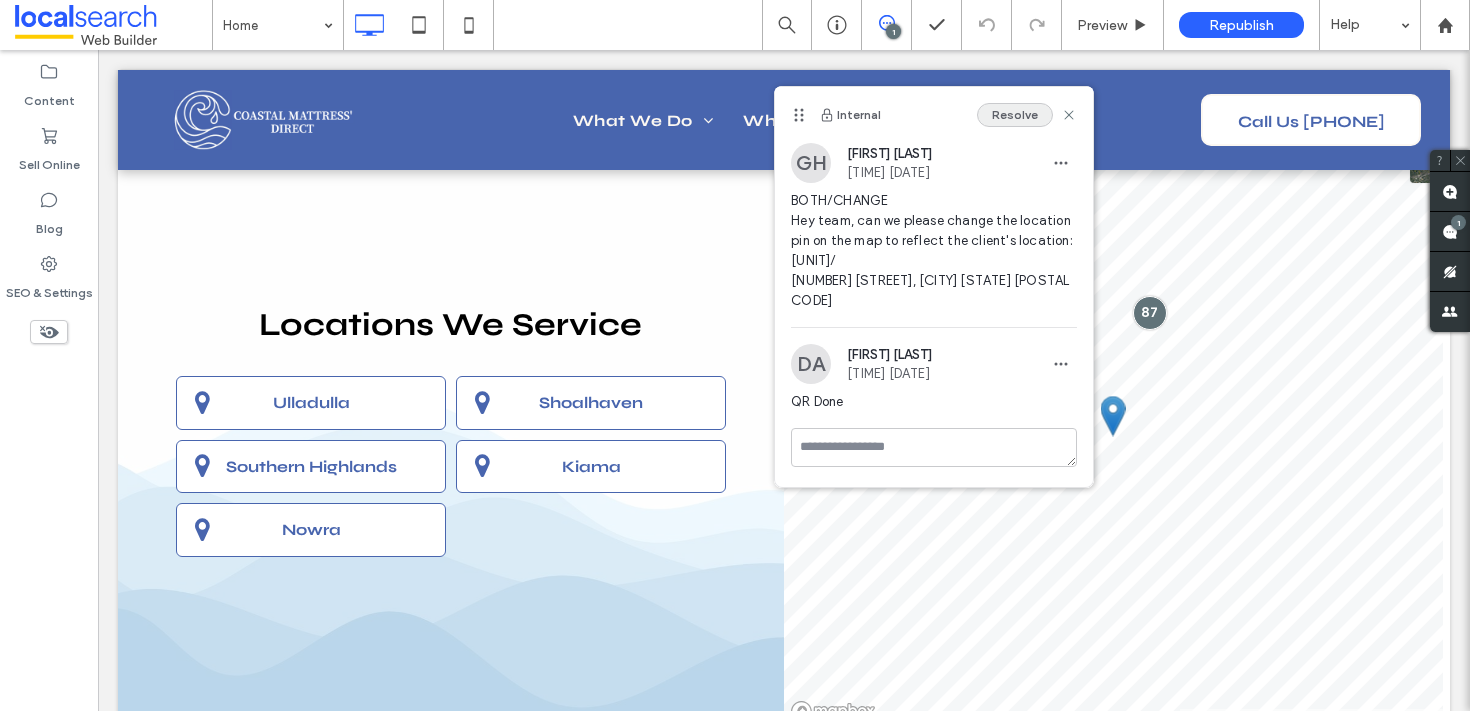 click on "Resolve" at bounding box center (1015, 115) 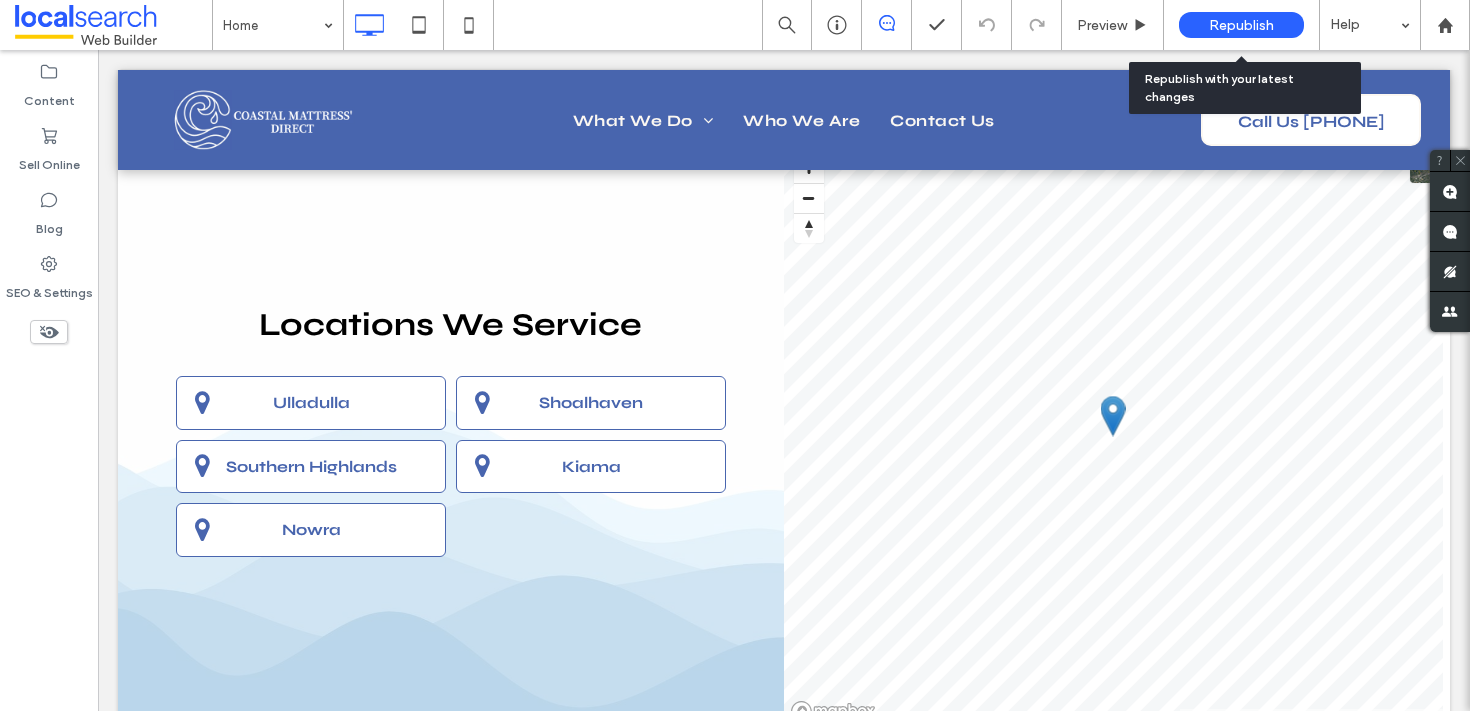 click on "Republish" at bounding box center (1241, 25) 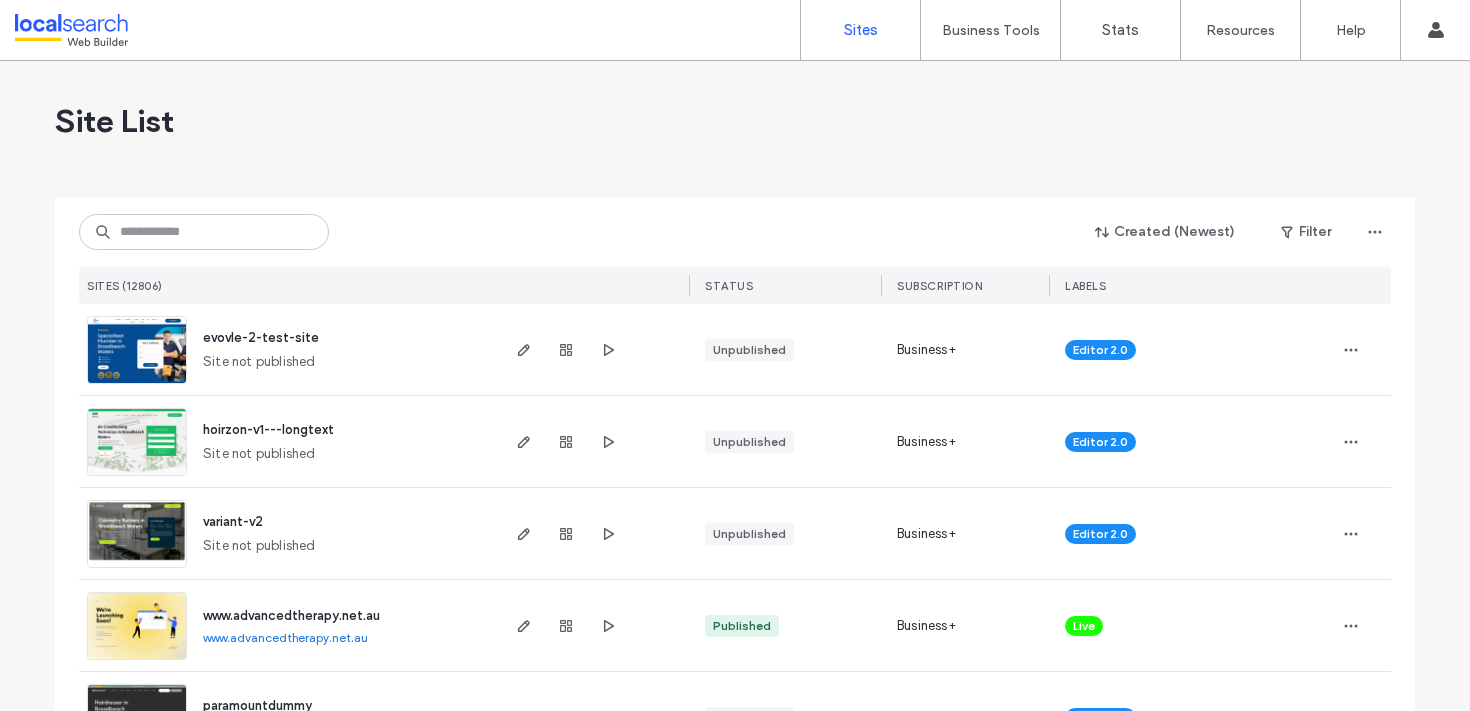 scroll, scrollTop: 0, scrollLeft: 0, axis: both 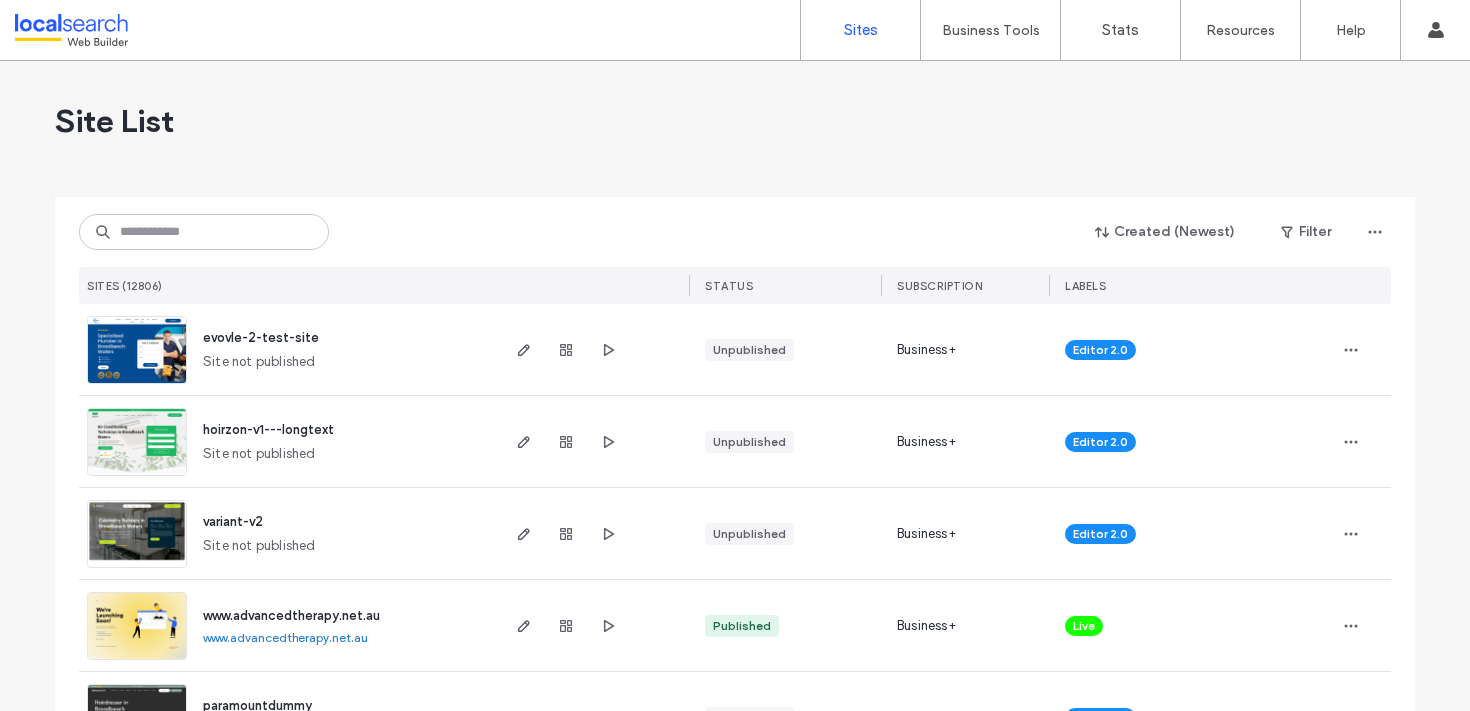 drag, startPoint x: 254, startPoint y: 193, endPoint x: 229, endPoint y: 229, distance: 43.829212 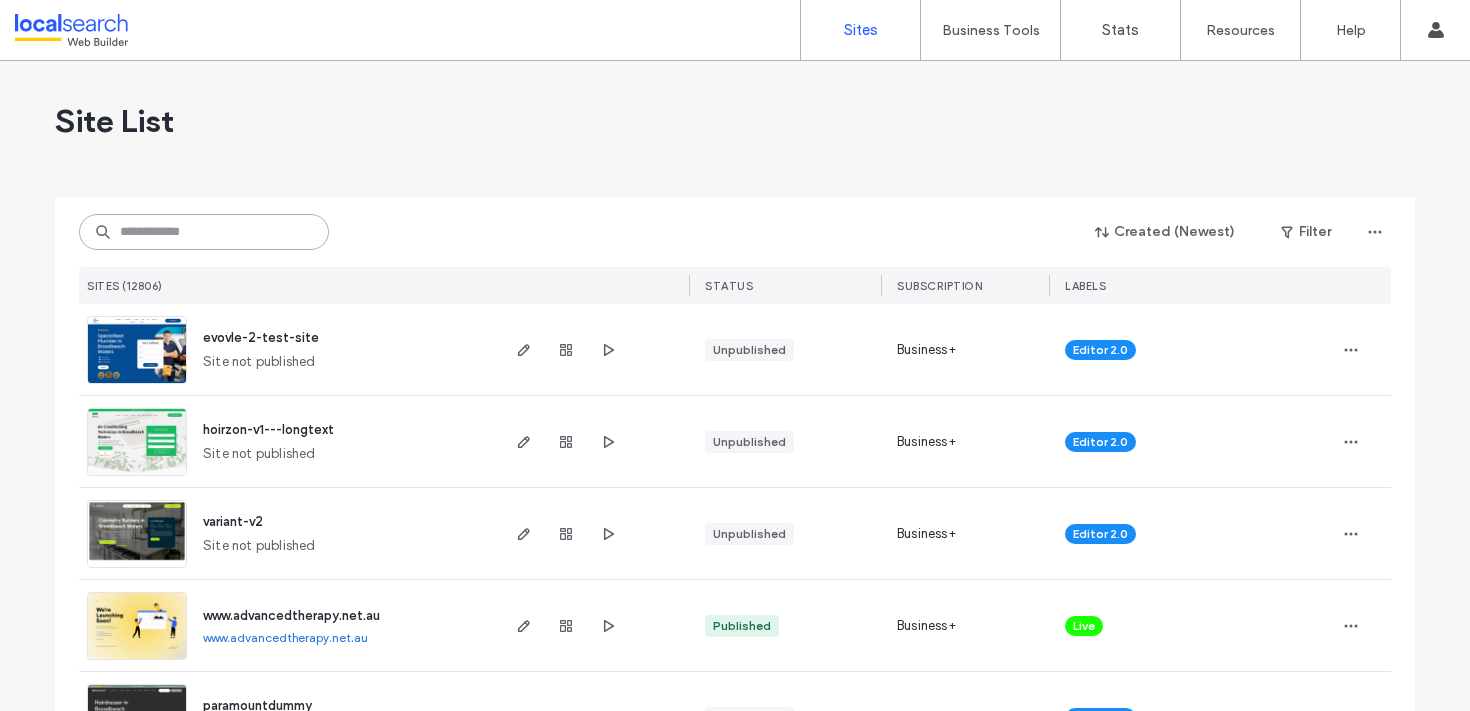 click at bounding box center [204, 232] 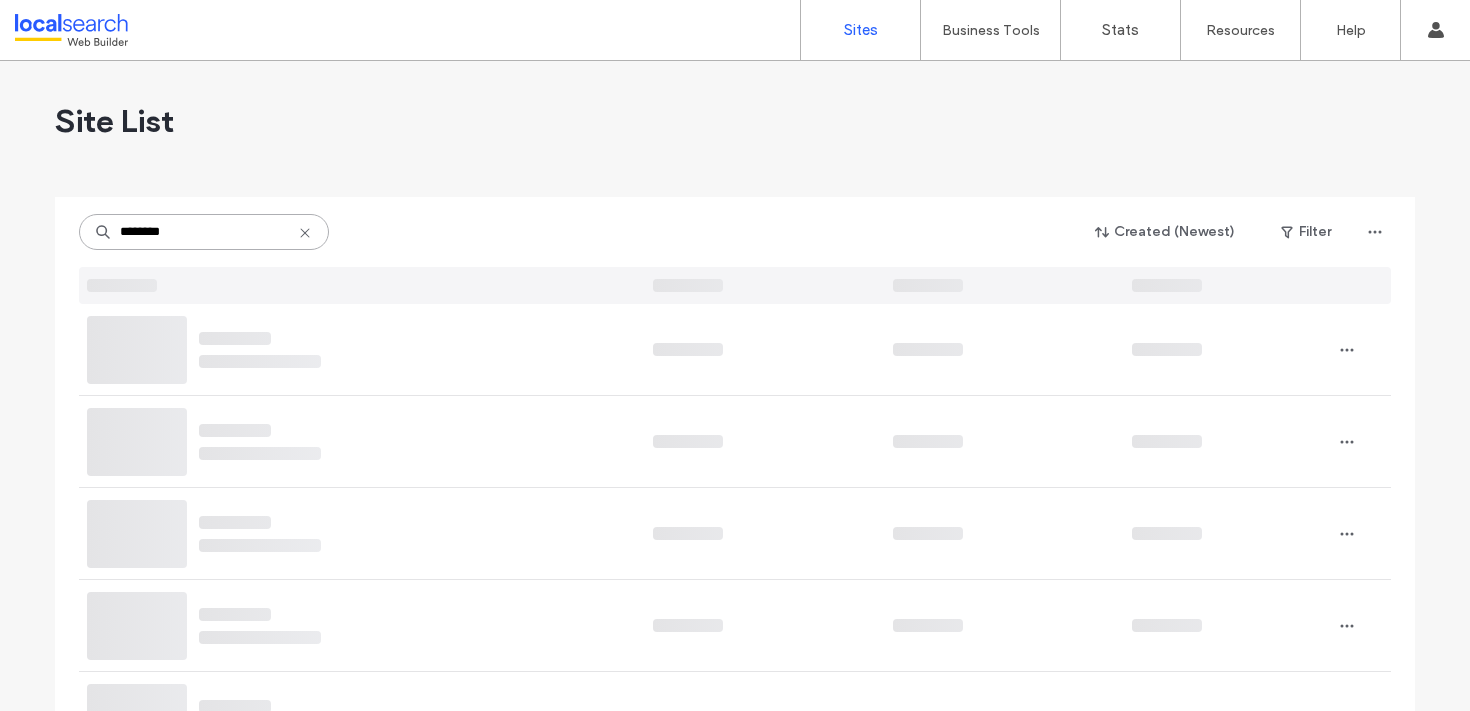 type on "********" 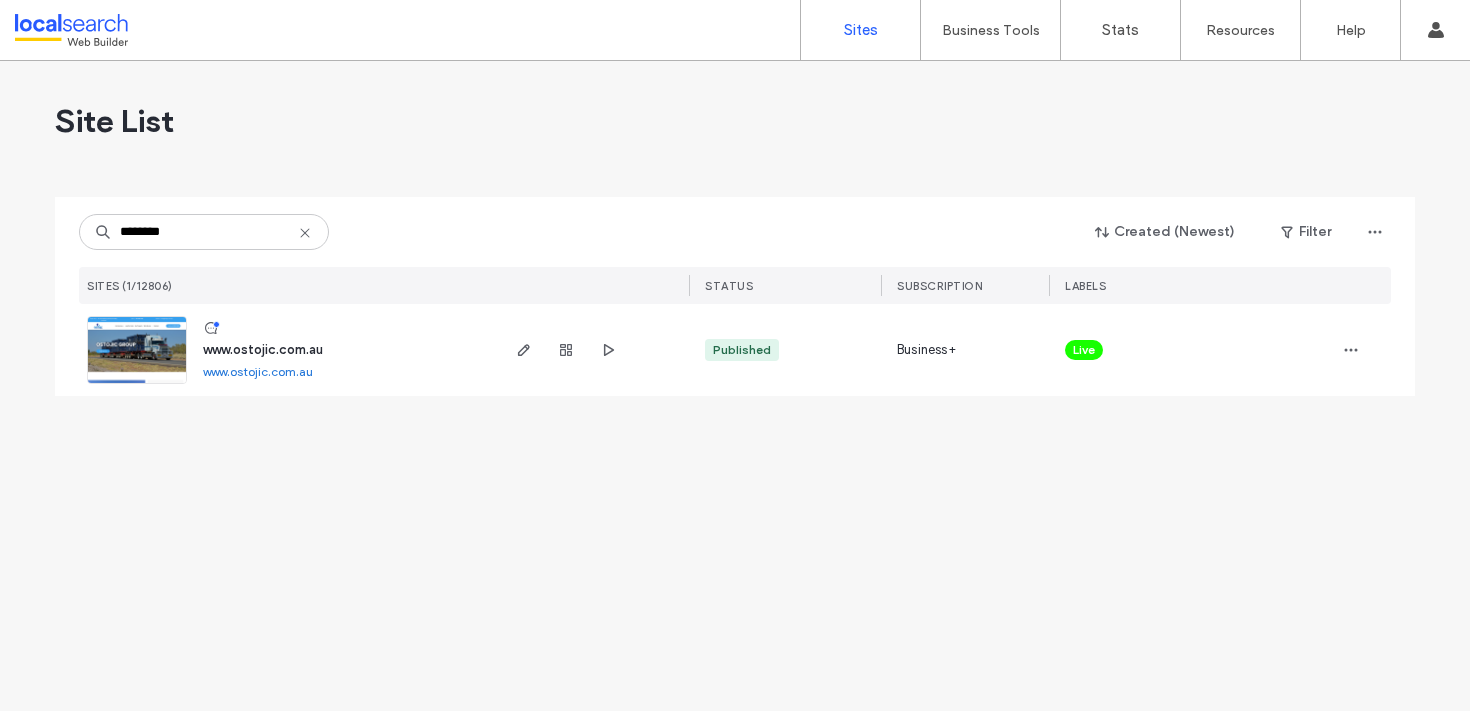 click on "www.ostojic.com.au" at bounding box center (263, 349) 